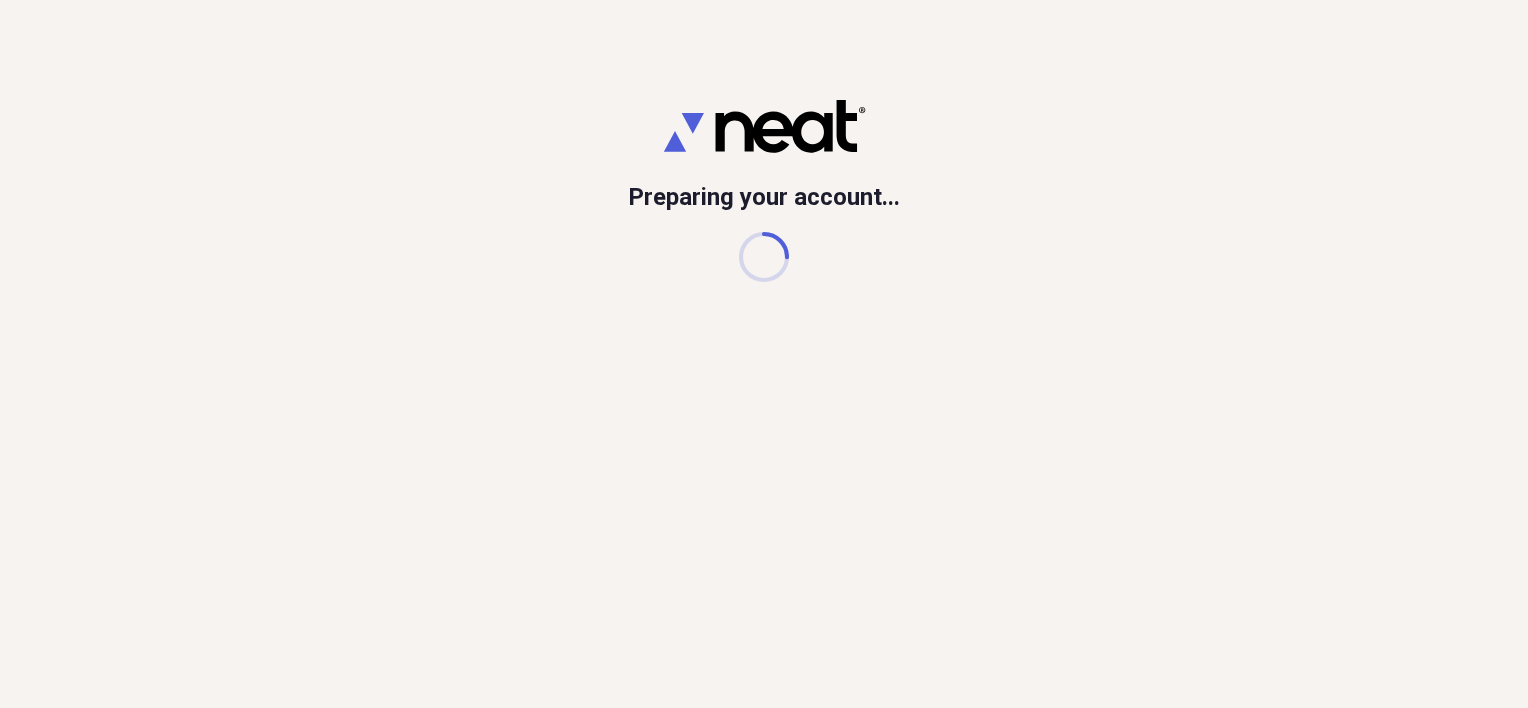 scroll, scrollTop: 0, scrollLeft: 0, axis: both 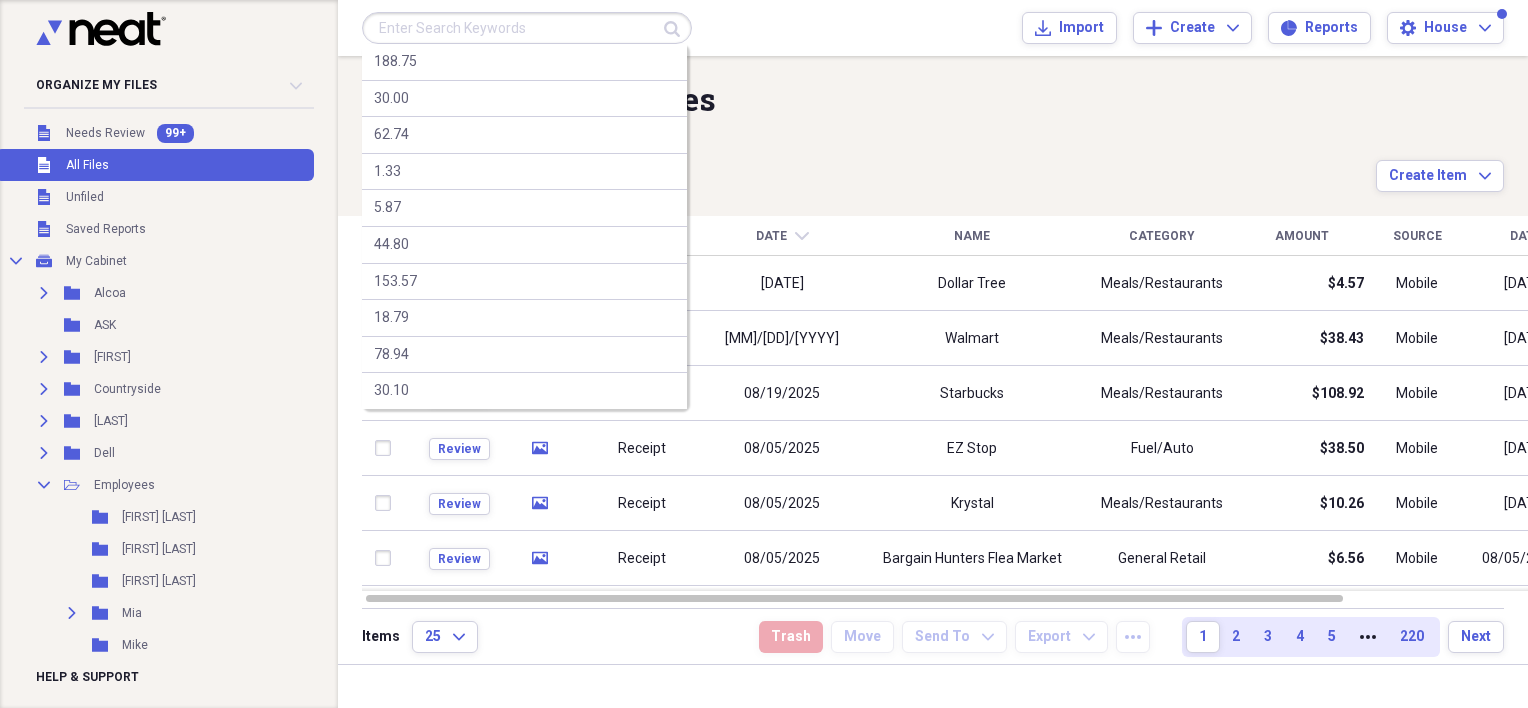 click at bounding box center [527, 28] 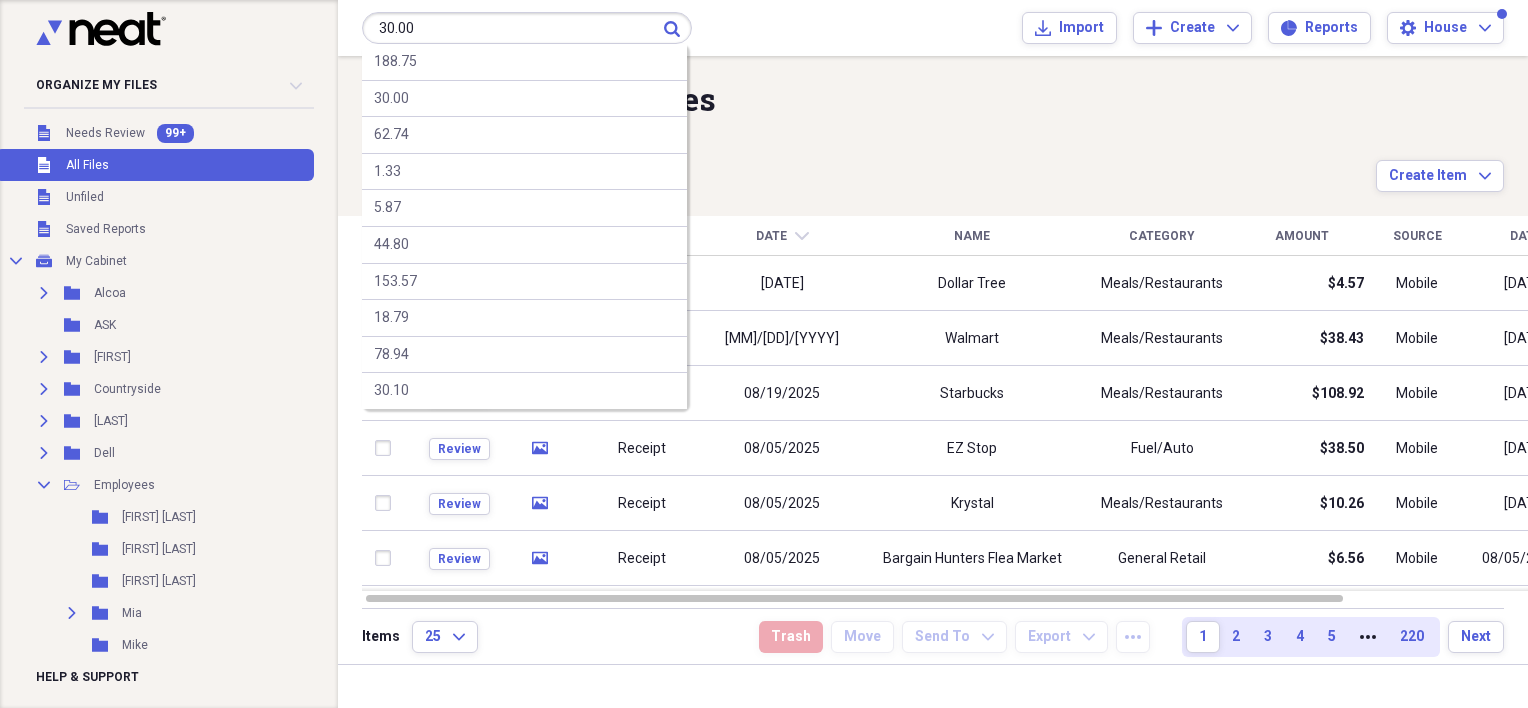 type on "30.00" 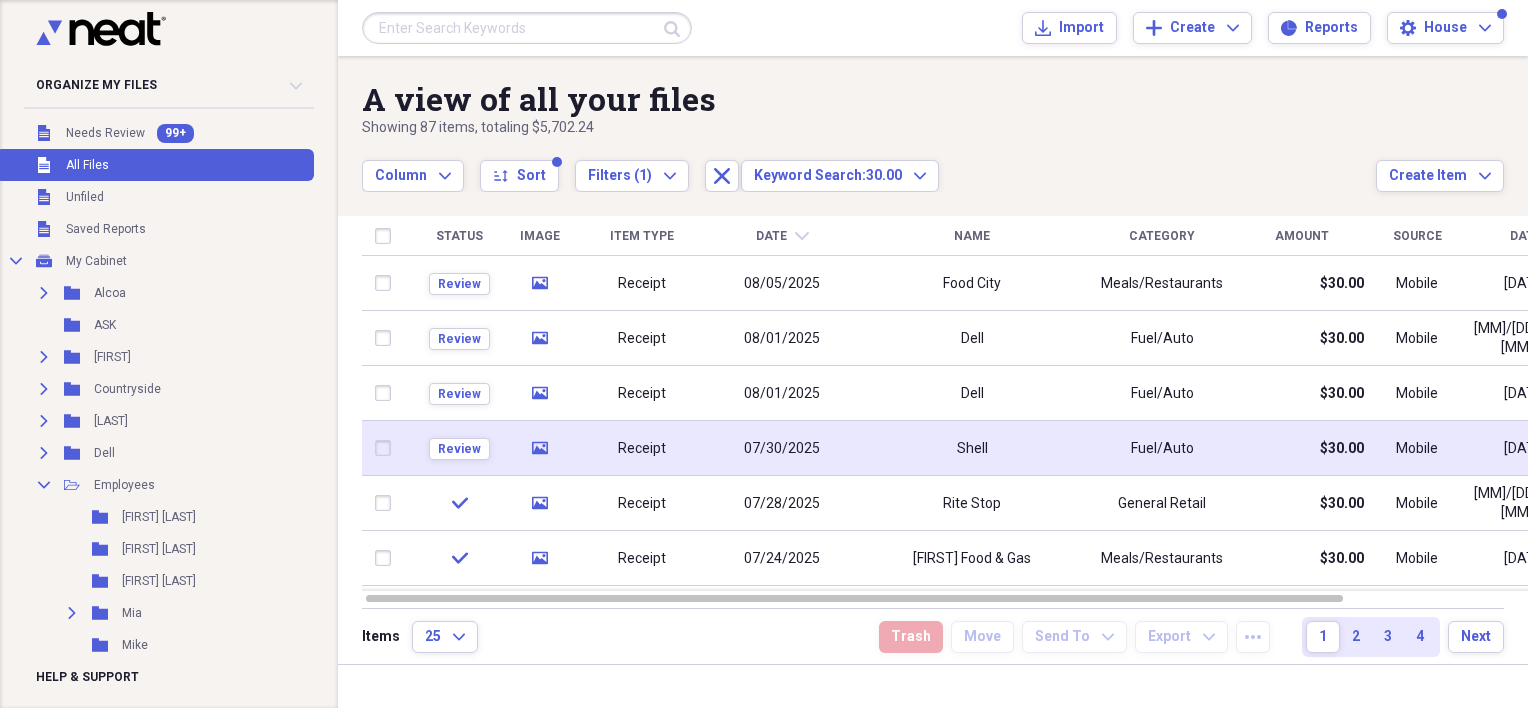 click on "Receipt" at bounding box center [642, 448] 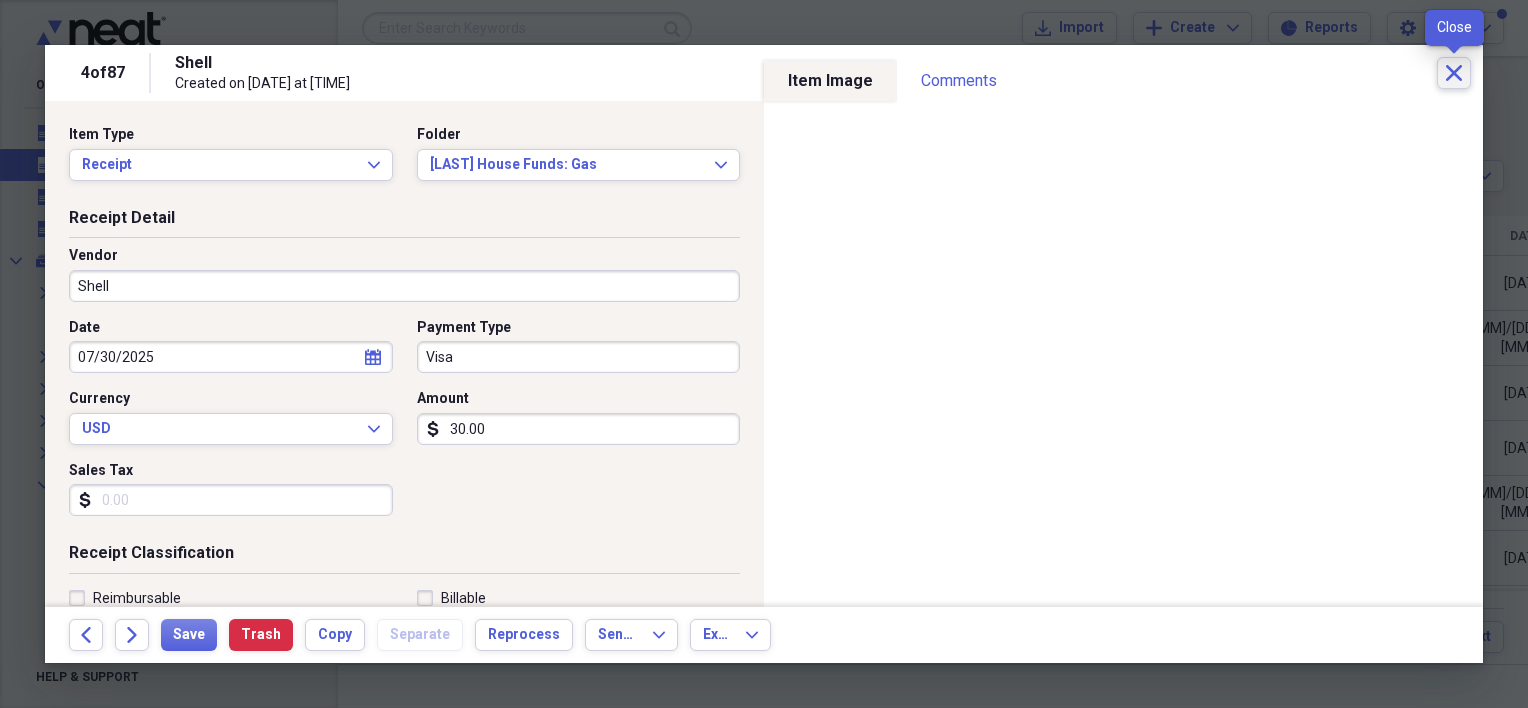 click on "Close" 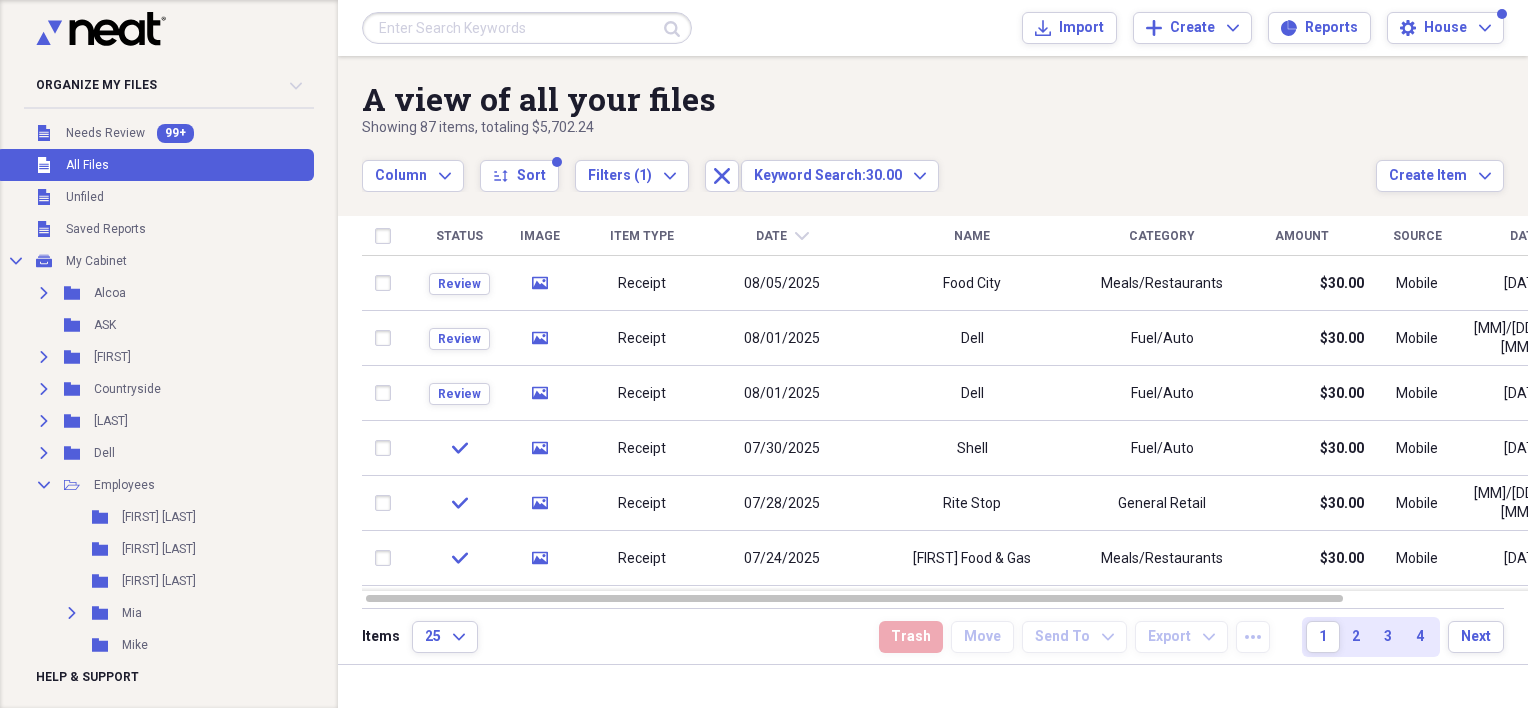 click at bounding box center [527, 28] 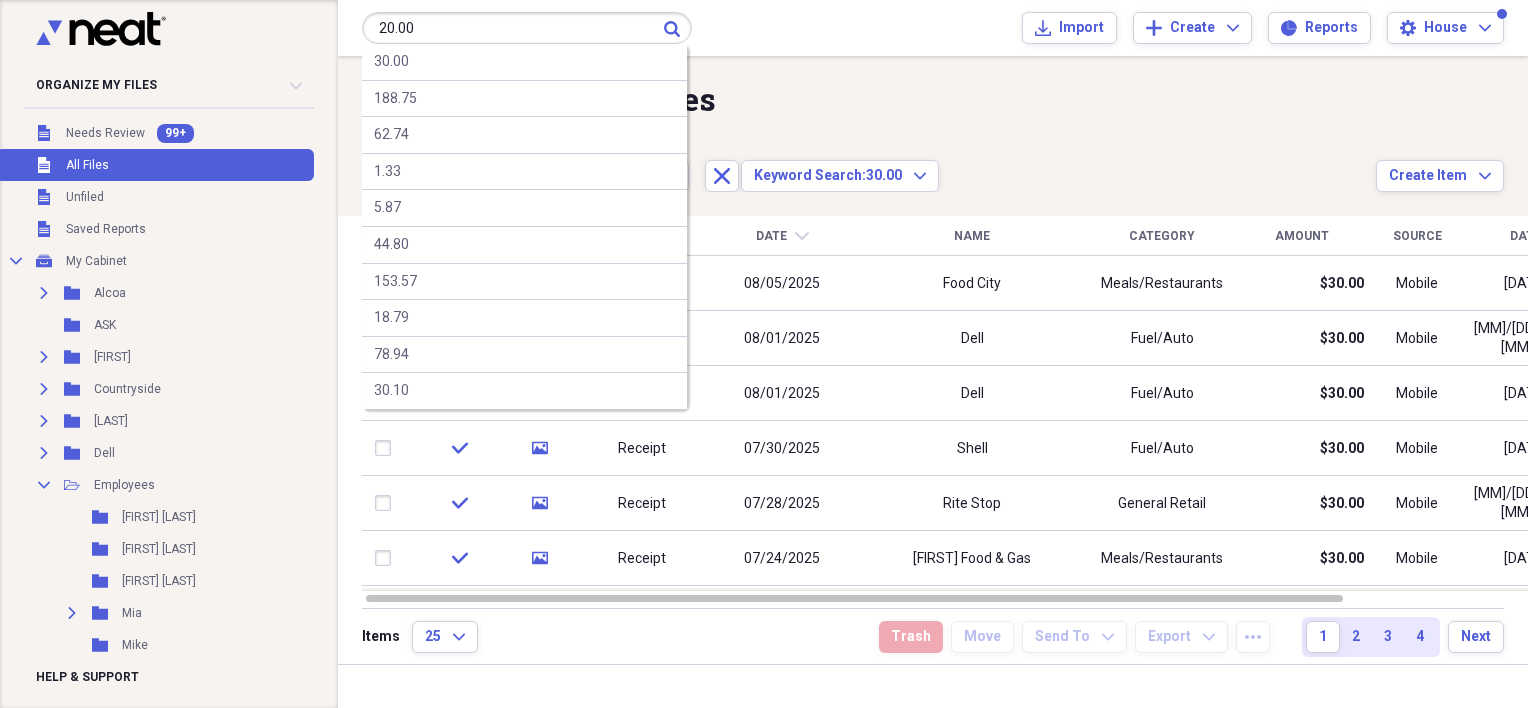 type on "20.00" 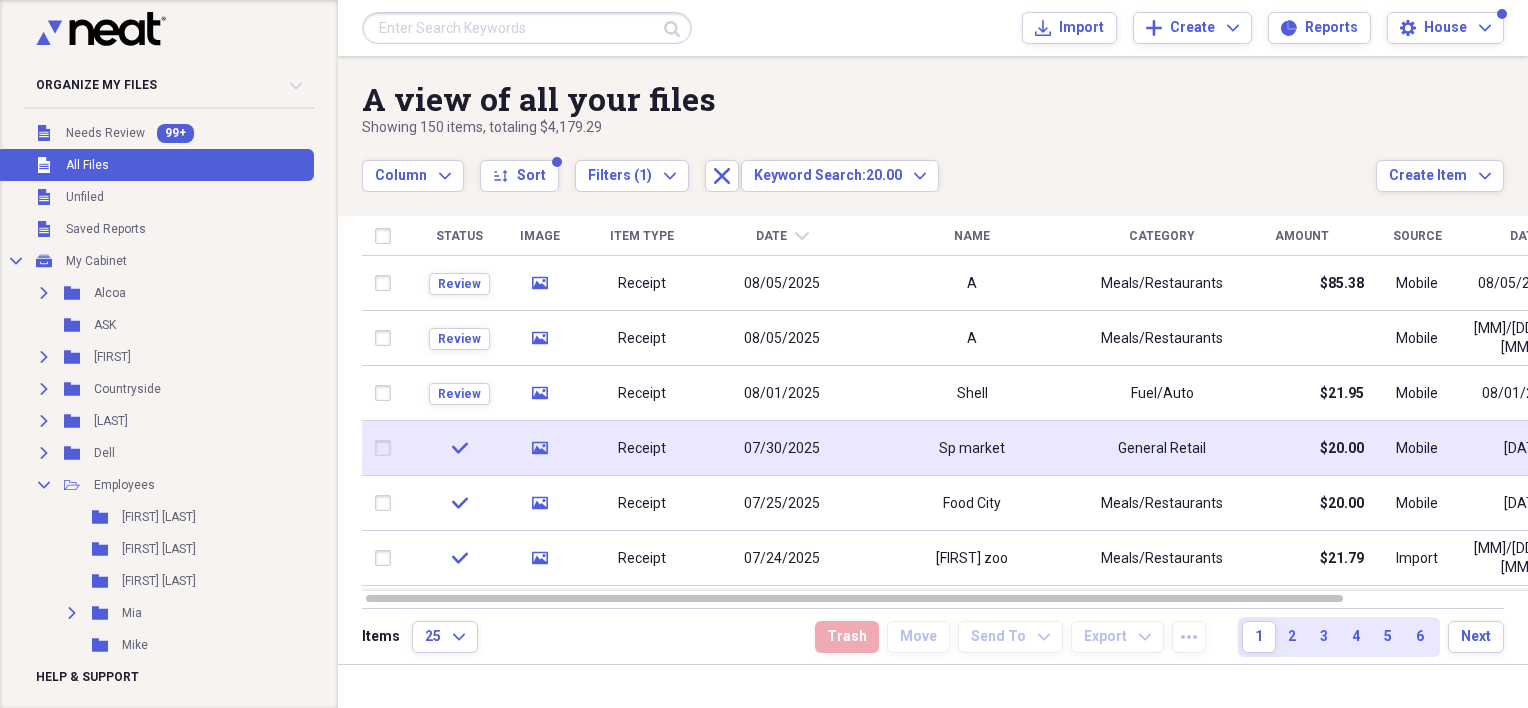 click on "Receipt" at bounding box center (642, 449) 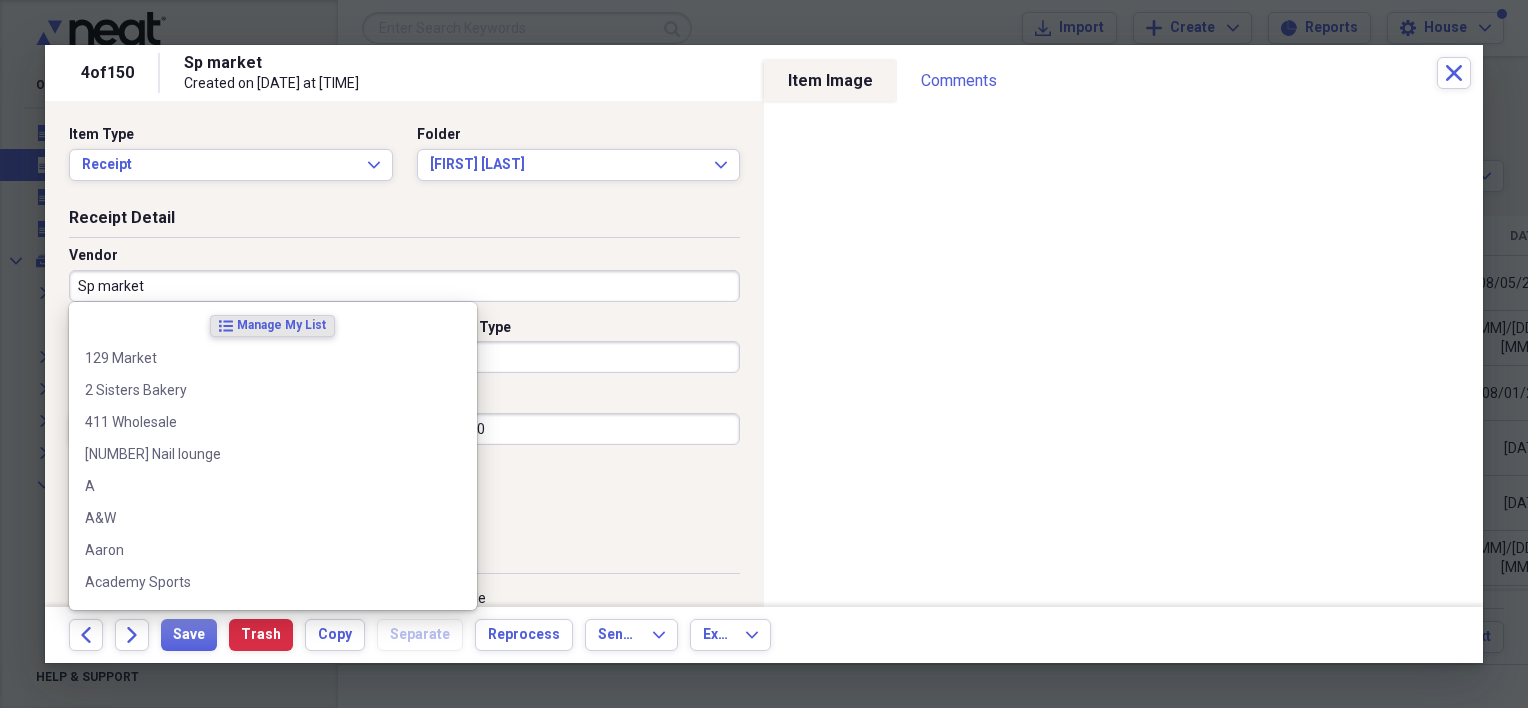 click on "Sp market" at bounding box center [404, 286] 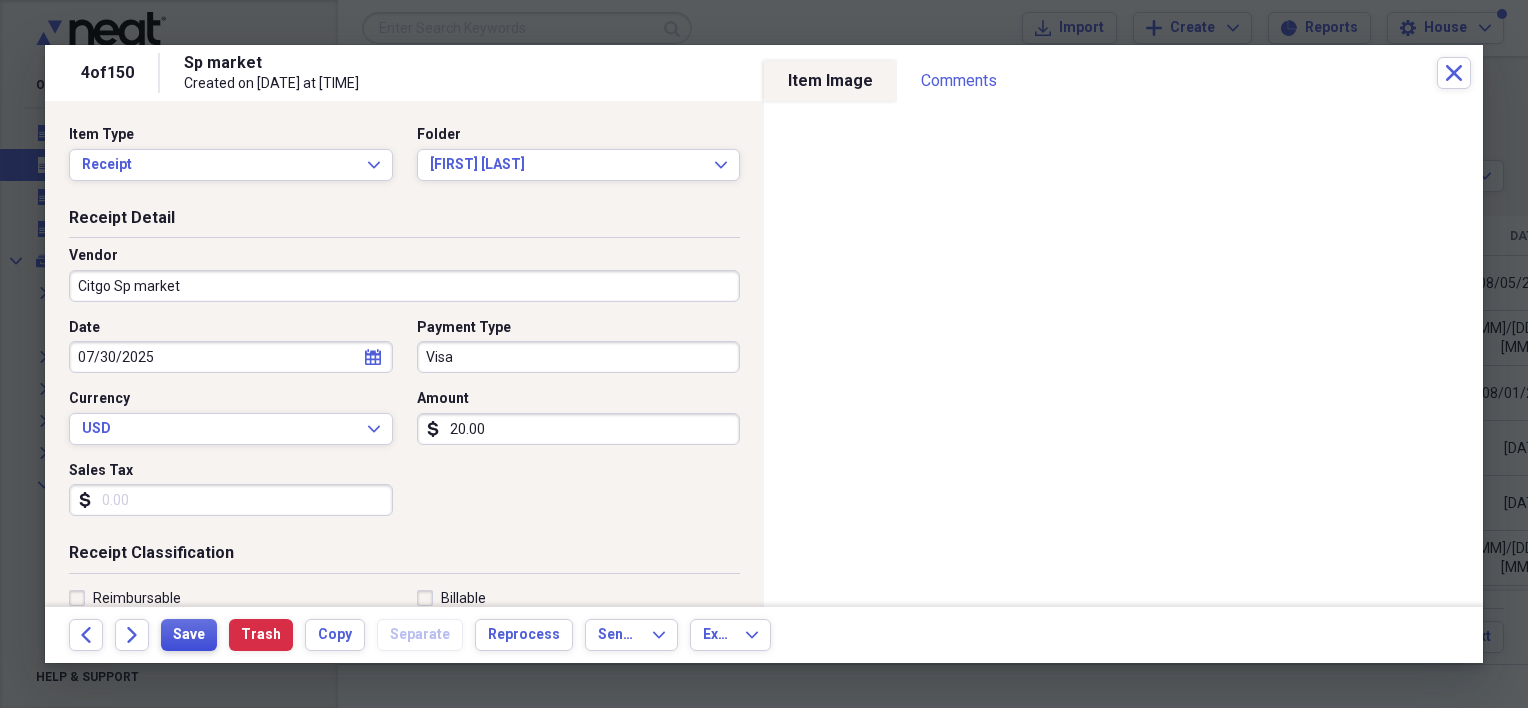type on "Citgo Sp market" 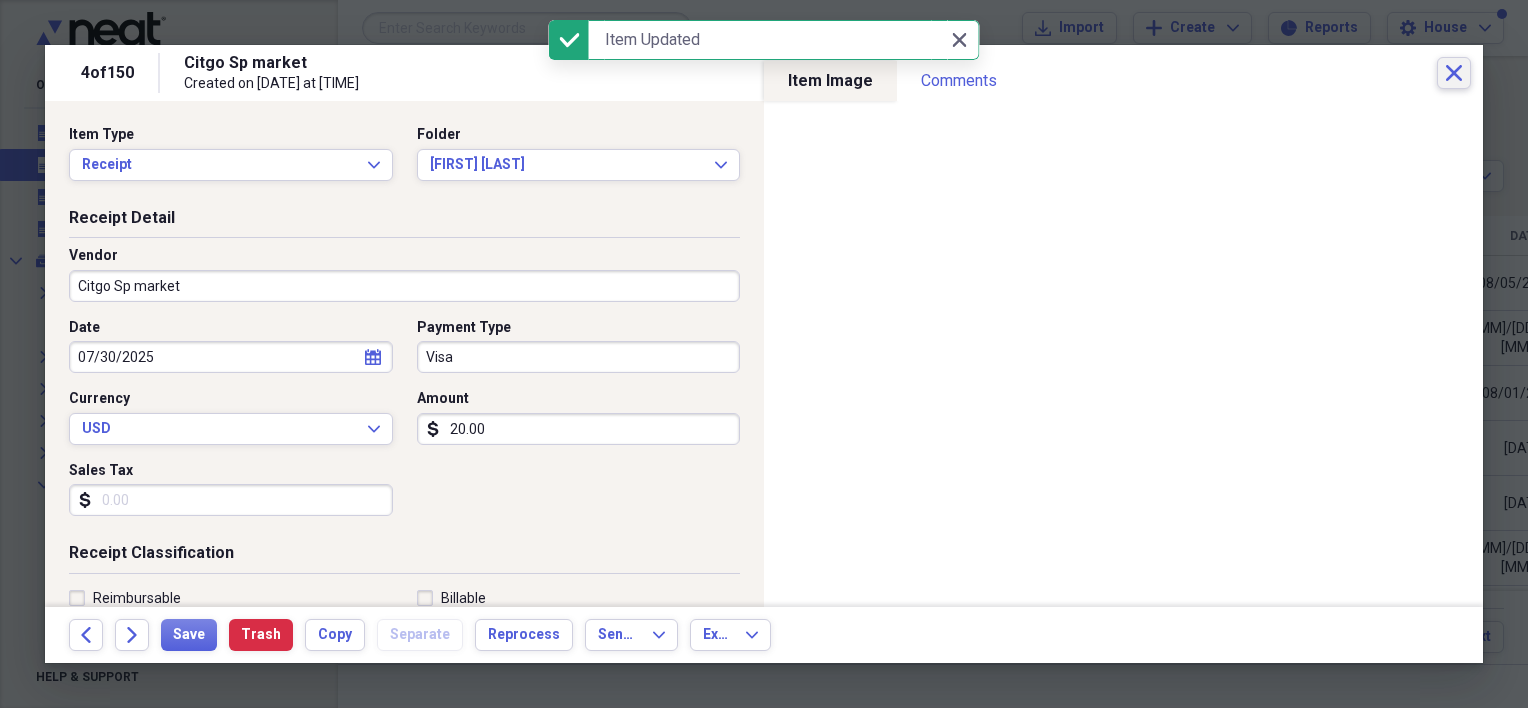 click on "Close" at bounding box center [1454, 73] 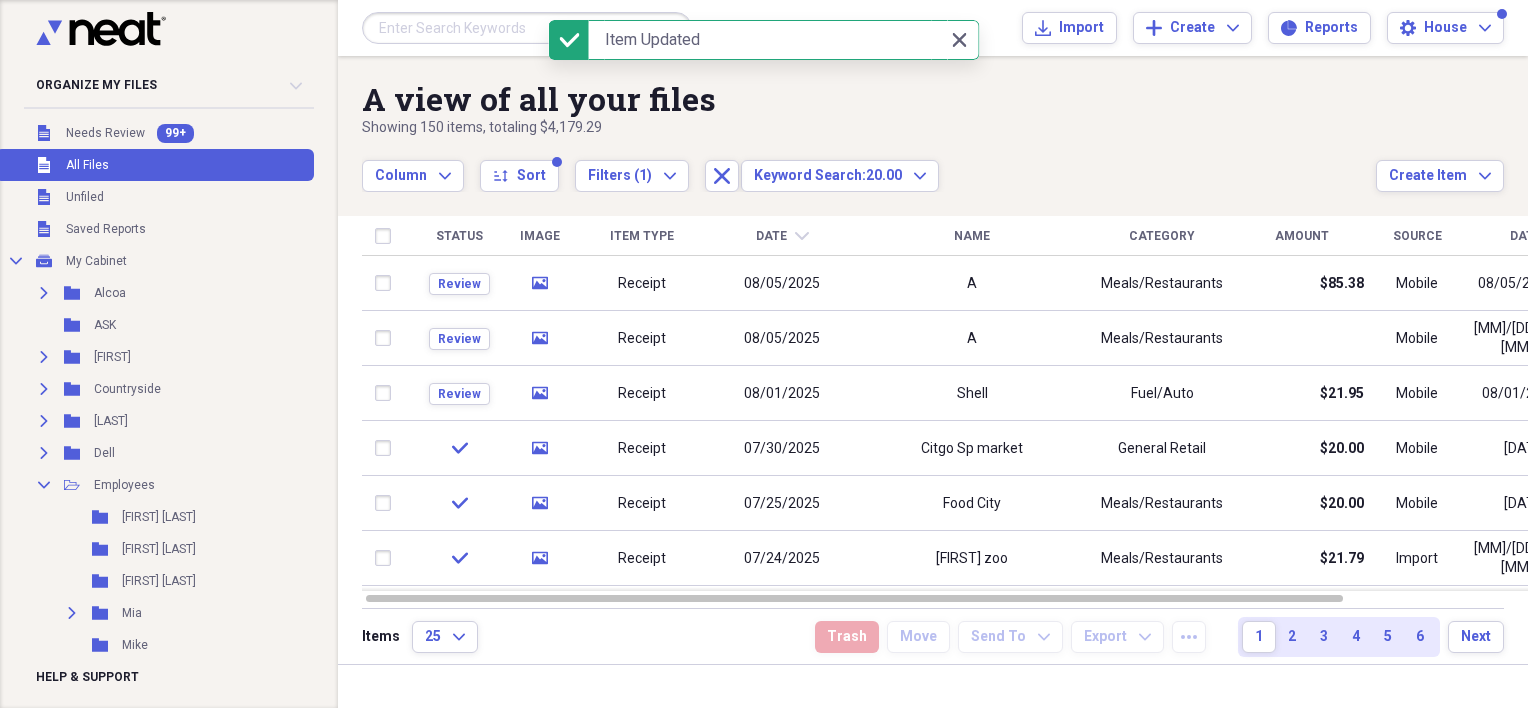 click at bounding box center (527, 28) 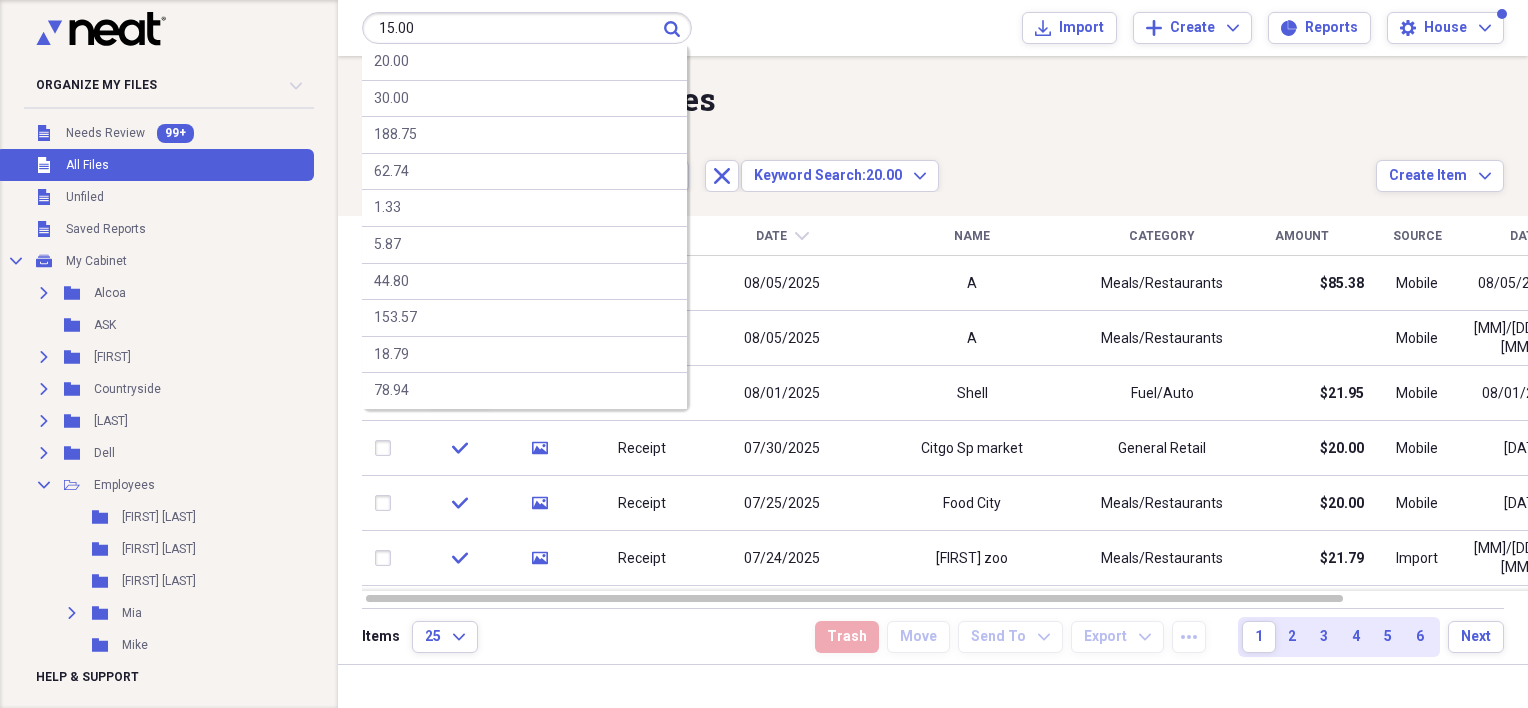 type on "15.00" 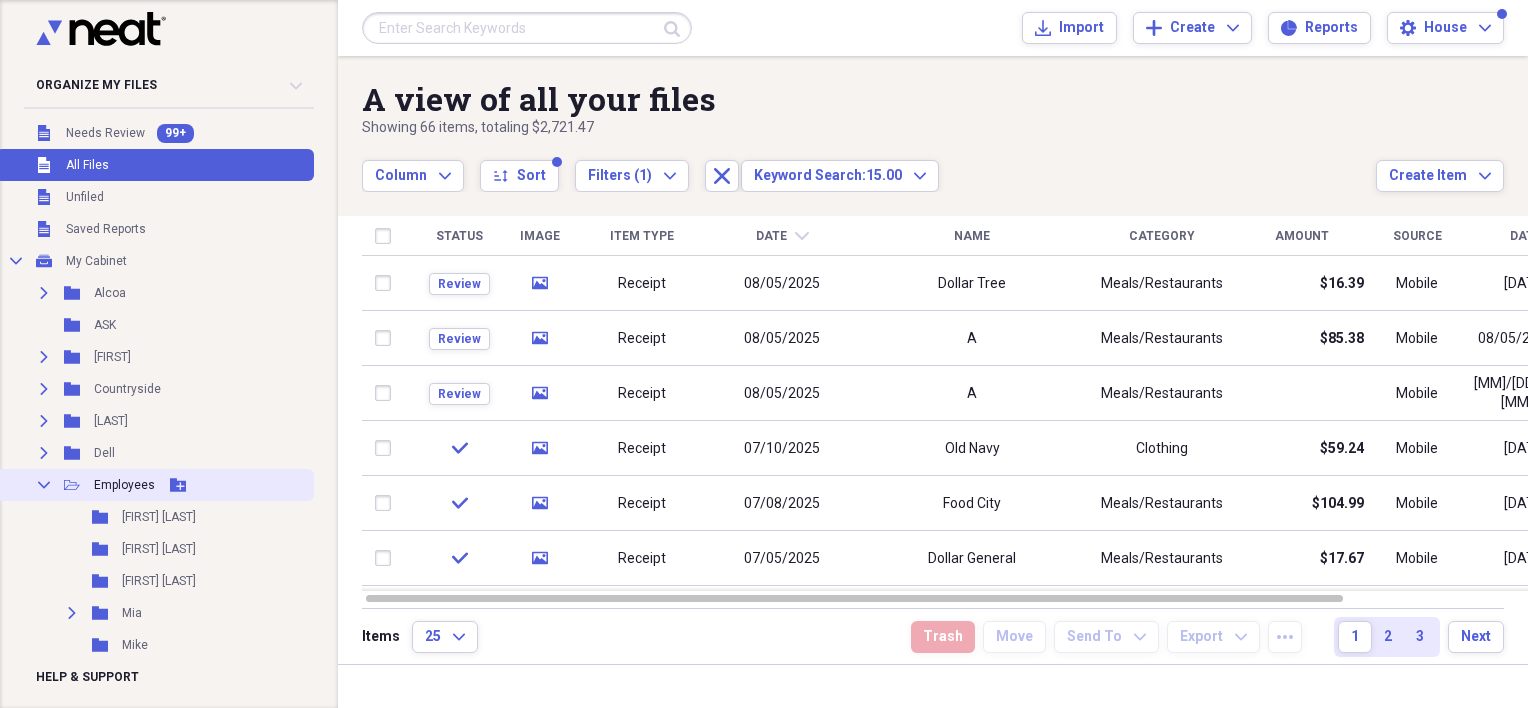 click on "Collapse" 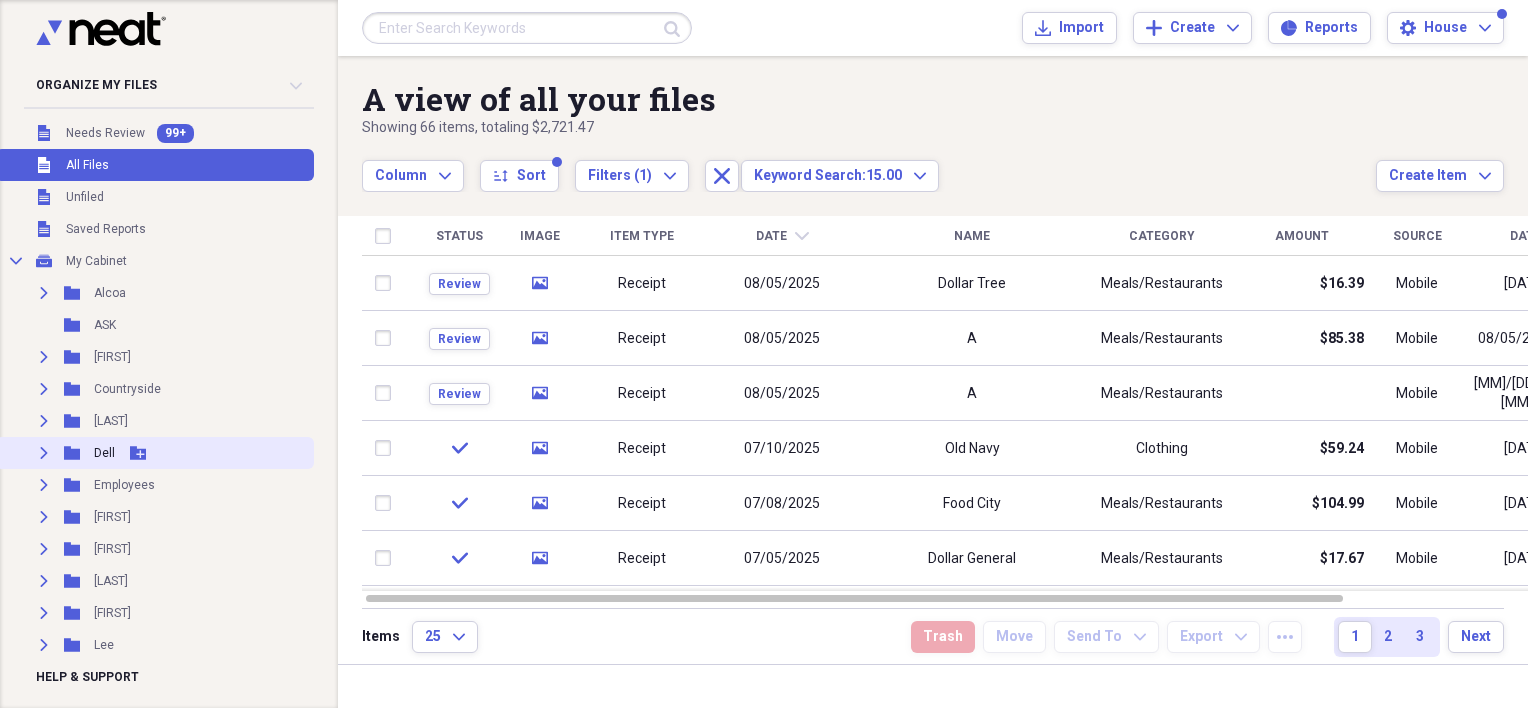 click on "Expand" 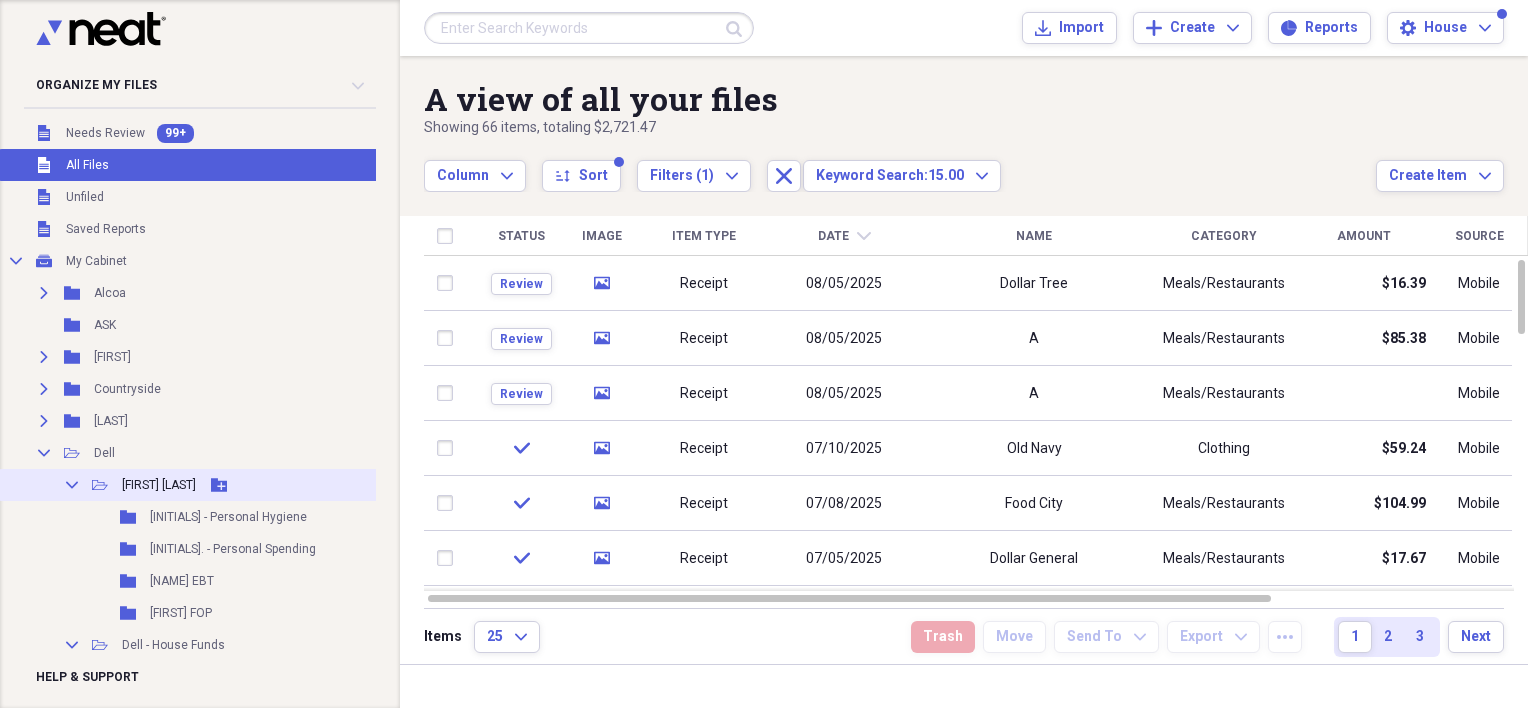 click on "Collapse Open Folder [FIRST] [LAST] Add Folder" at bounding box center (188, 485) 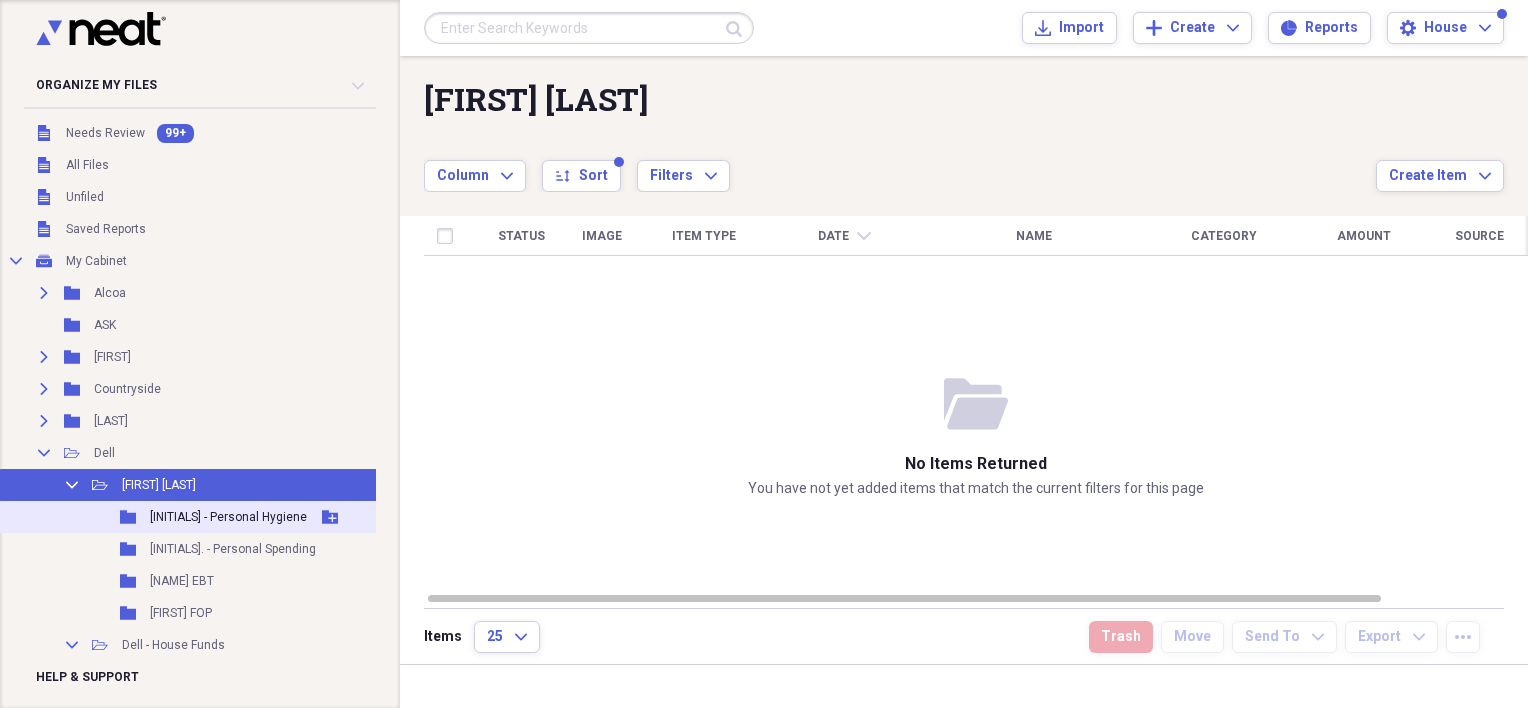 click on "[INITIALS] - Personal Hygiene" at bounding box center [228, 517] 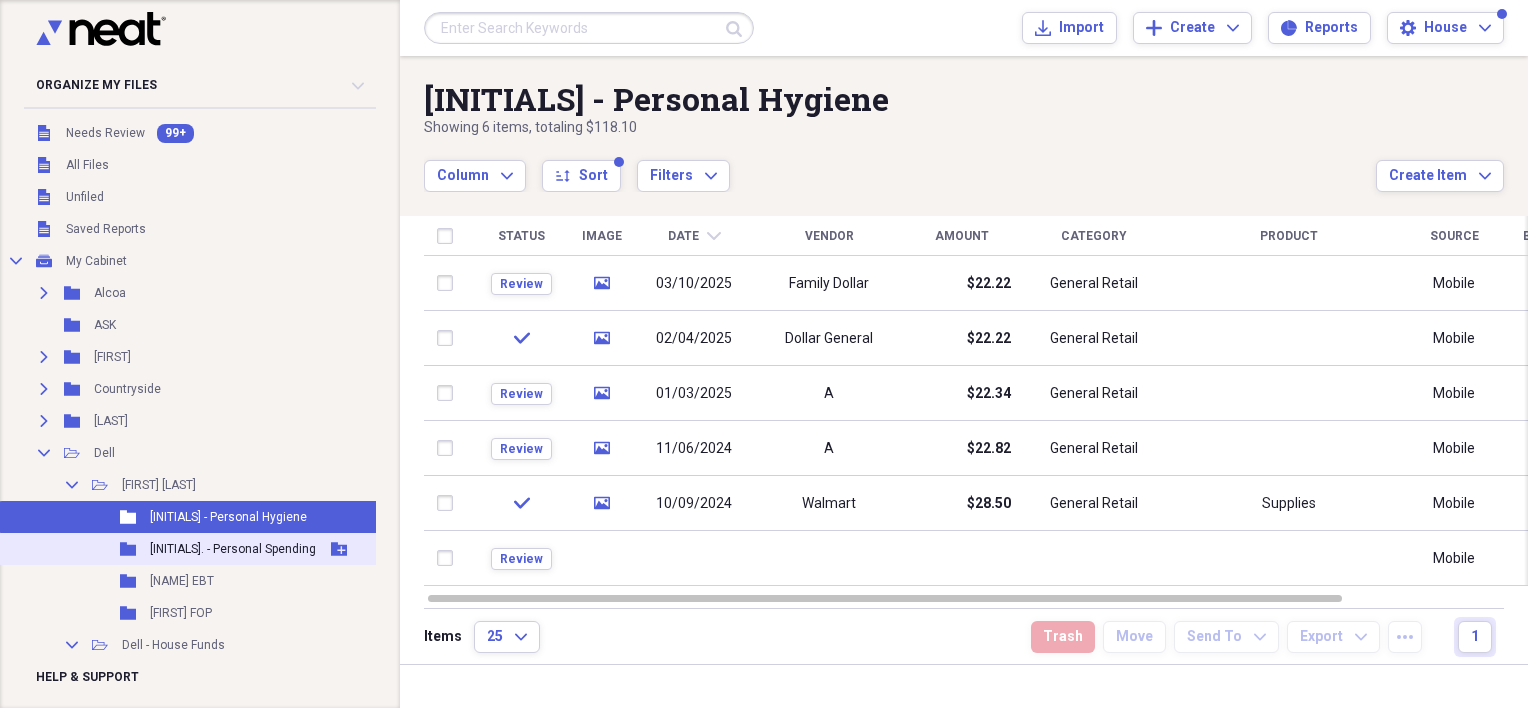 click on "[INITIALS]. - Personal Spending" at bounding box center [233, 549] 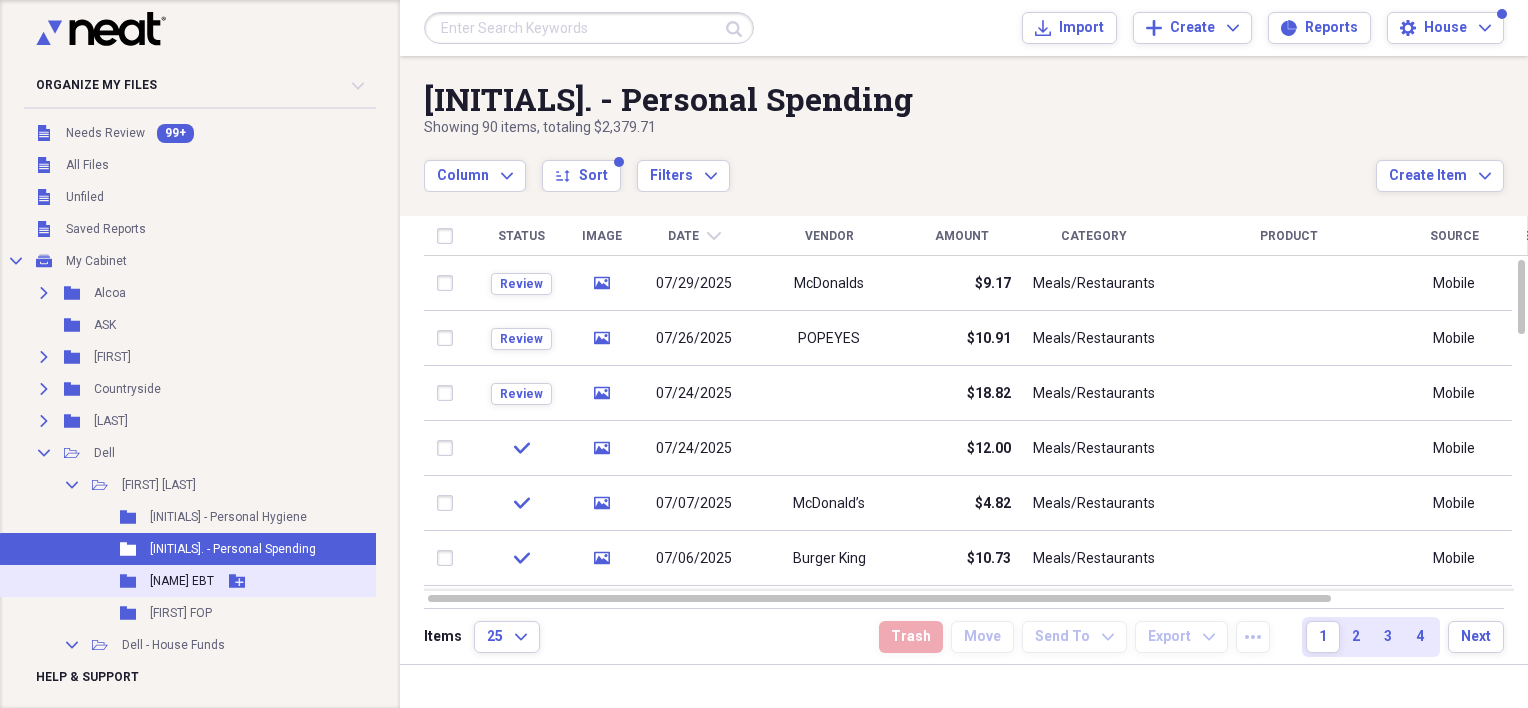 click on "Folder [FIRST] EBT Add Folder" at bounding box center (188, 581) 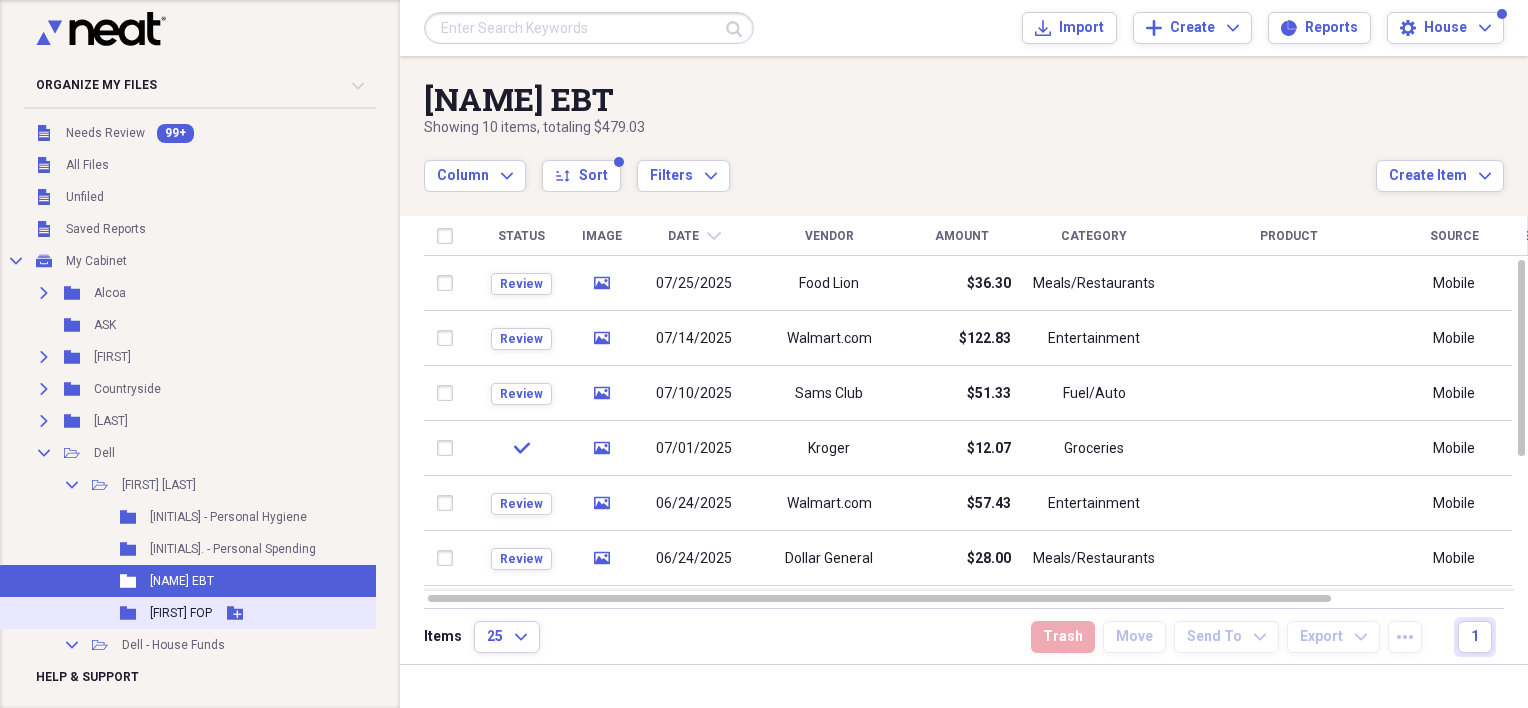 click on "[FIRST] FOP" at bounding box center (181, 613) 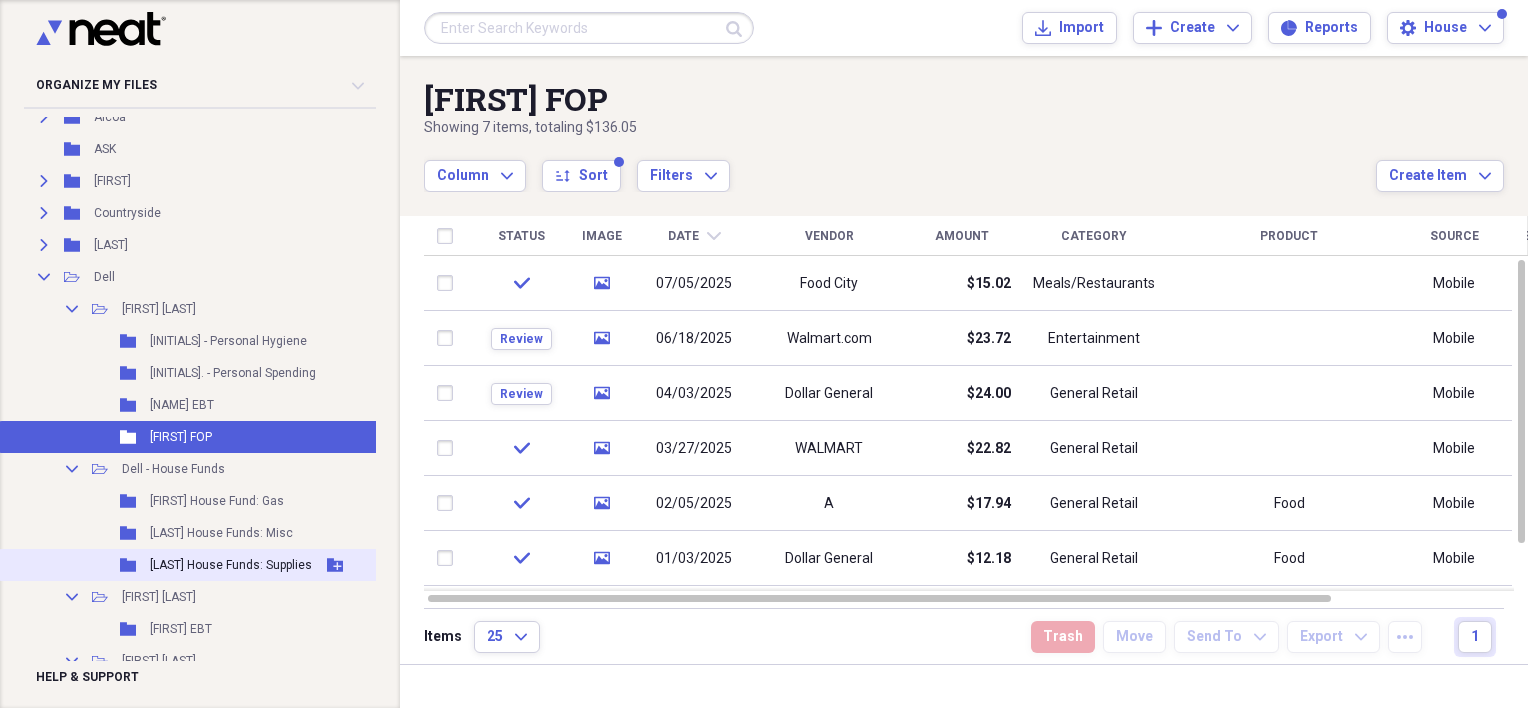 scroll, scrollTop: 200, scrollLeft: 0, axis: vertical 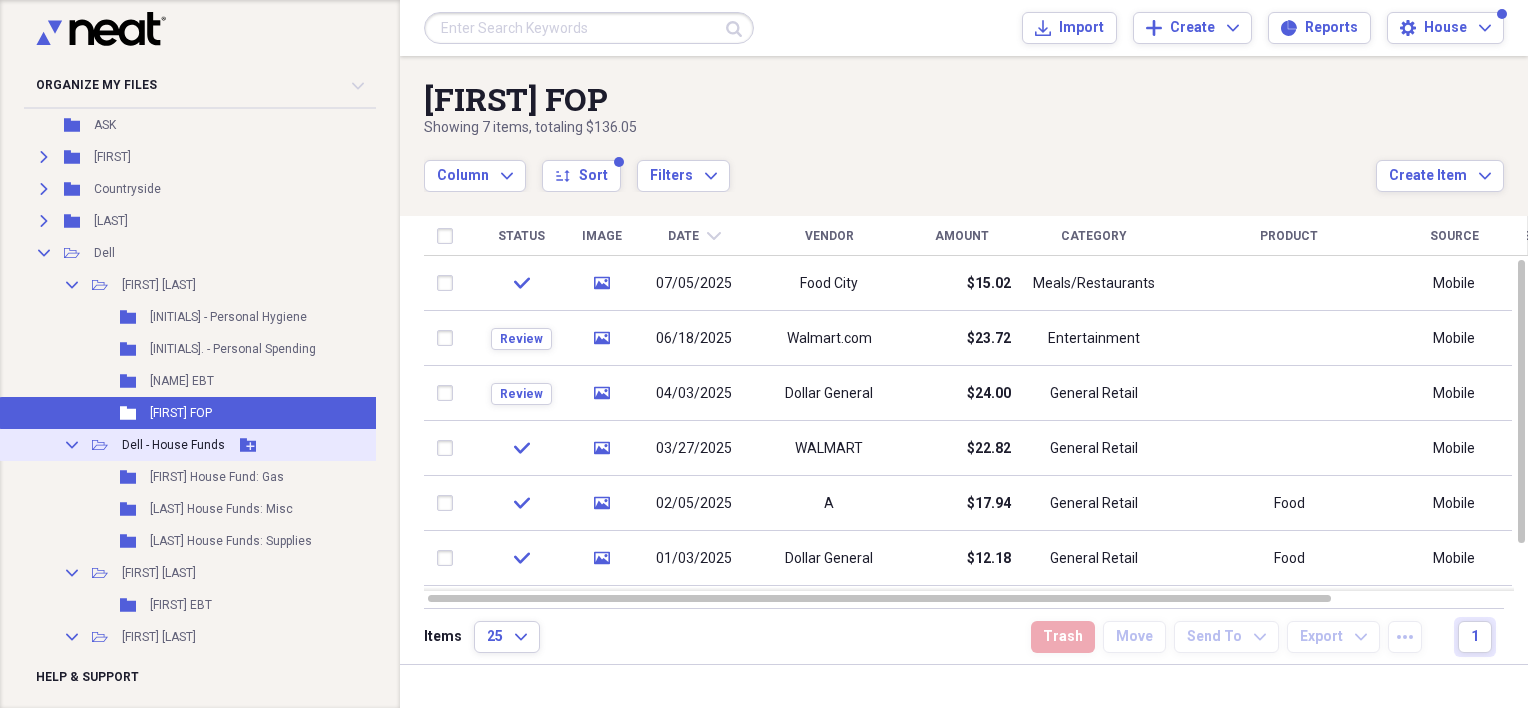 click on "Dell - House Funds" at bounding box center [173, 445] 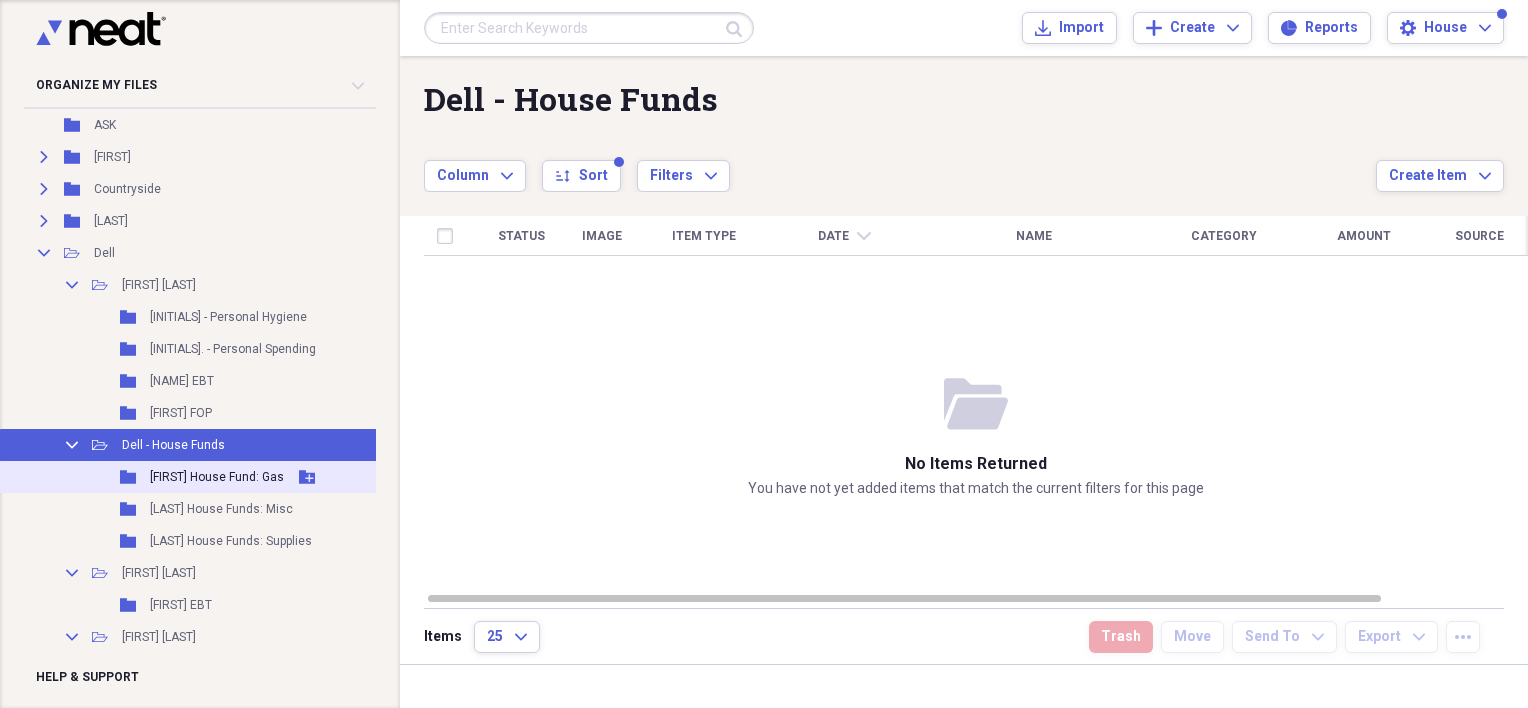 click on "[FIRST] House Fund: Gas" at bounding box center [217, 477] 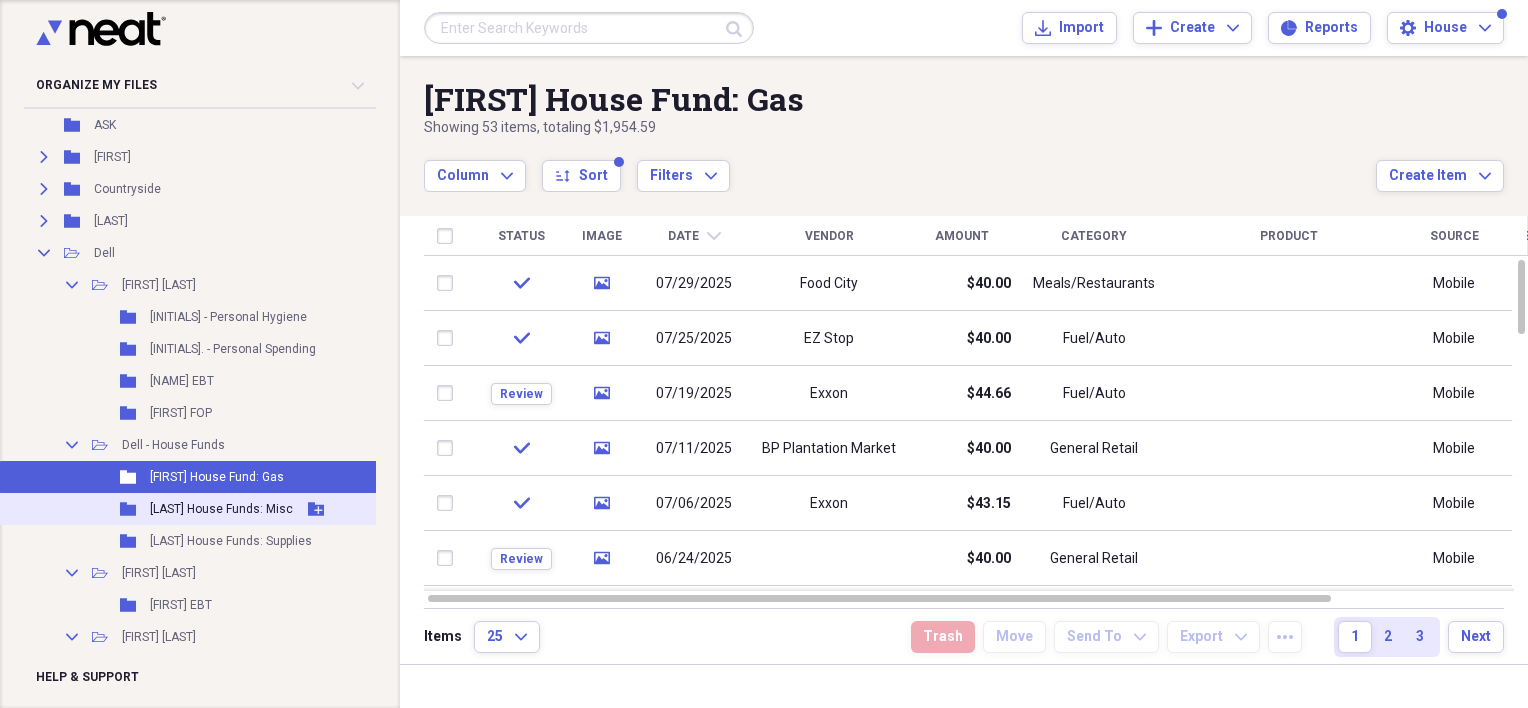 click on "[LAST] House Funds: Misc" at bounding box center (221, 509) 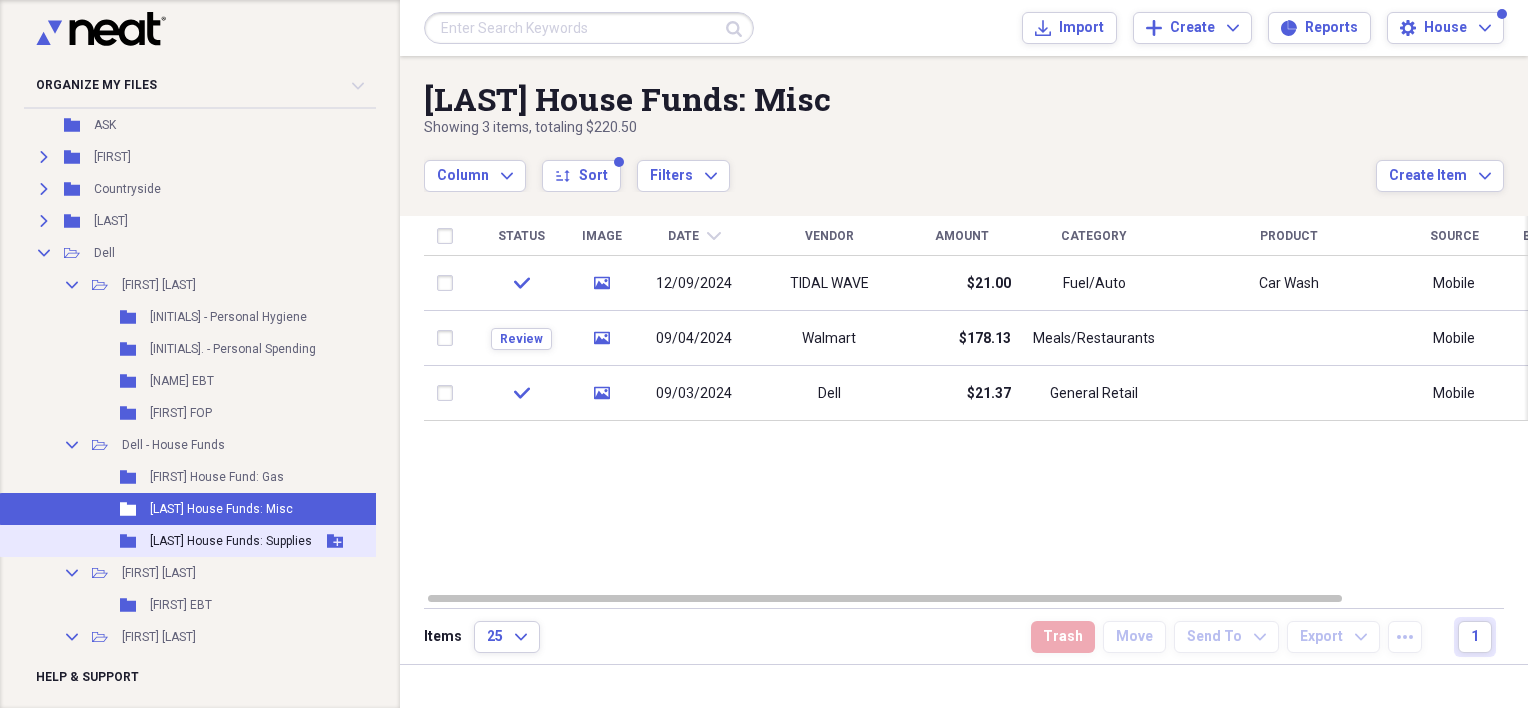 click on "[LAST] House Funds: Supplies" at bounding box center (231, 541) 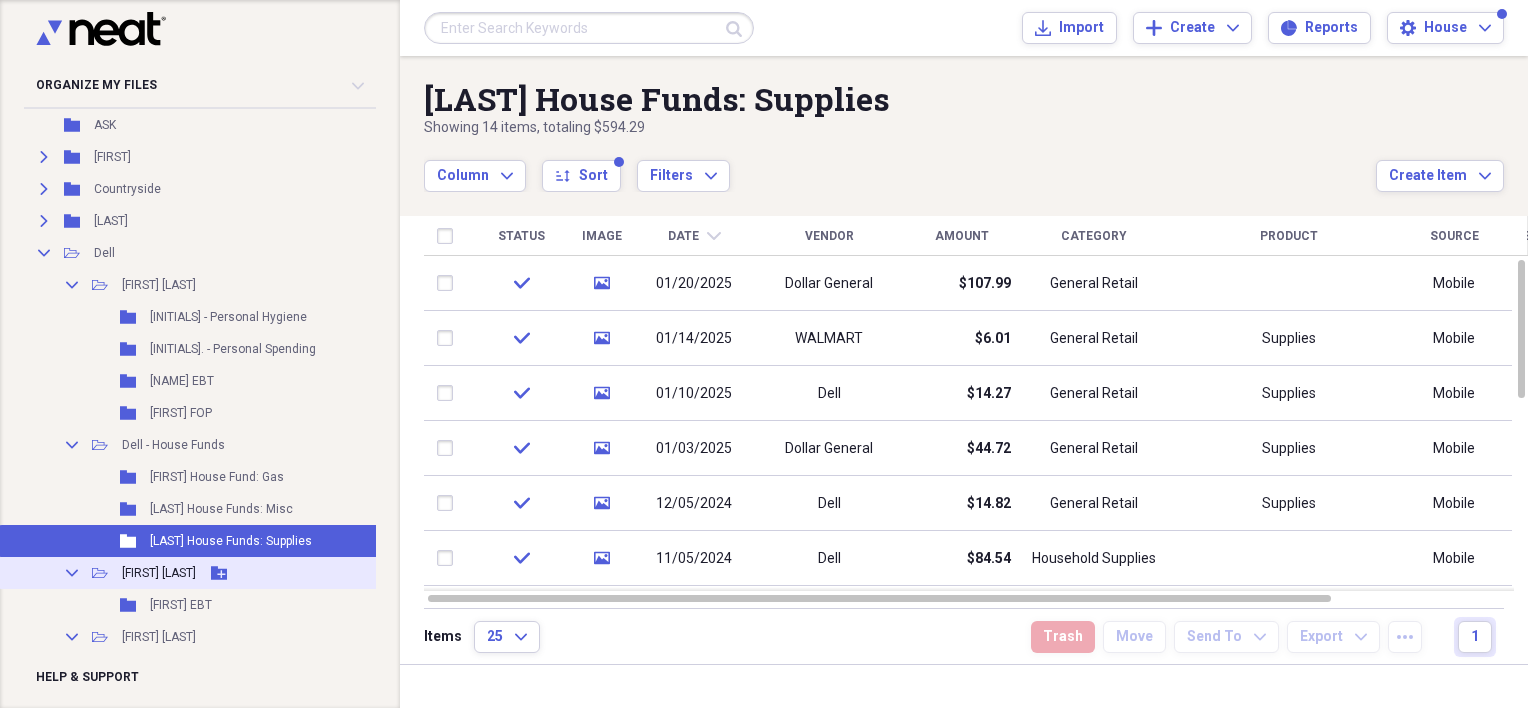 click on "Collapse Open Folder [FIRST] [LAST] Add Folder" at bounding box center [188, 573] 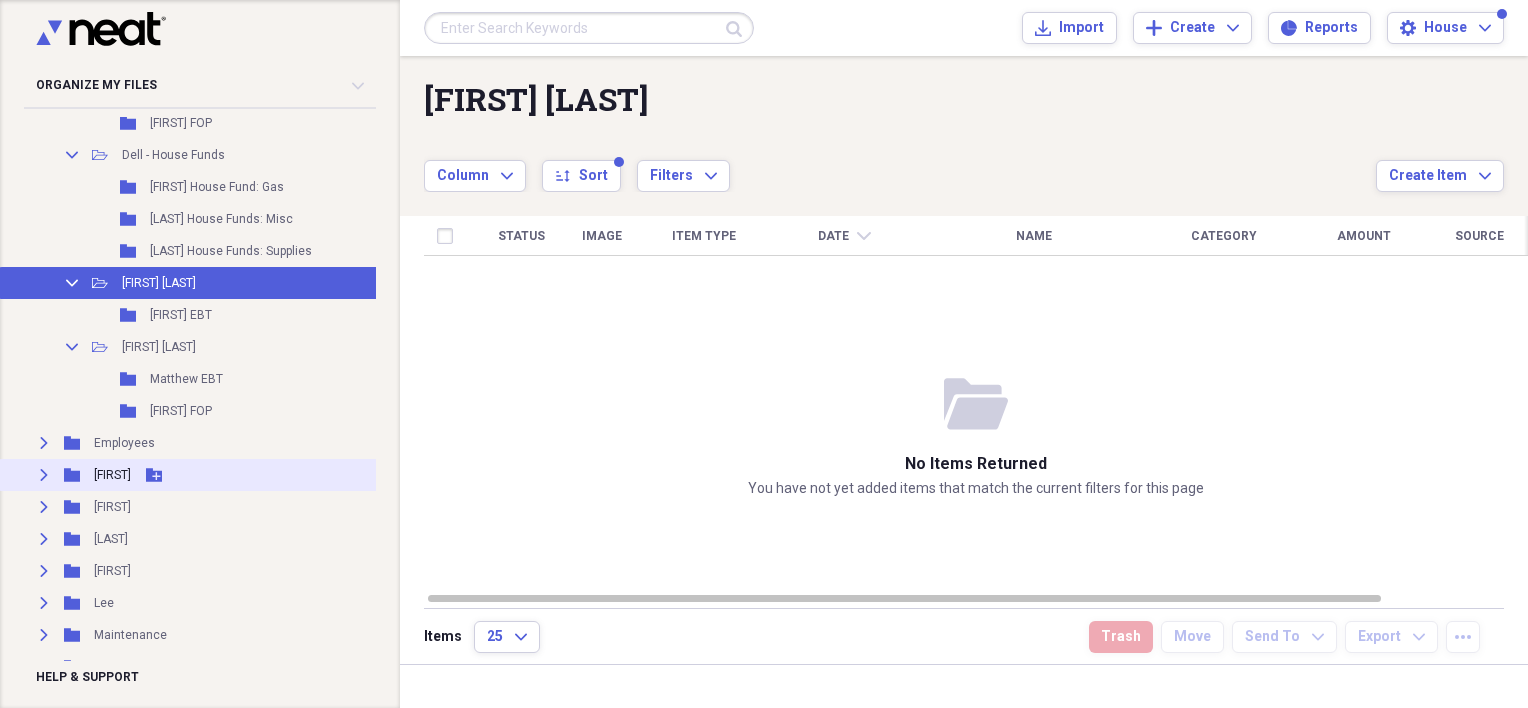 scroll, scrollTop: 500, scrollLeft: 0, axis: vertical 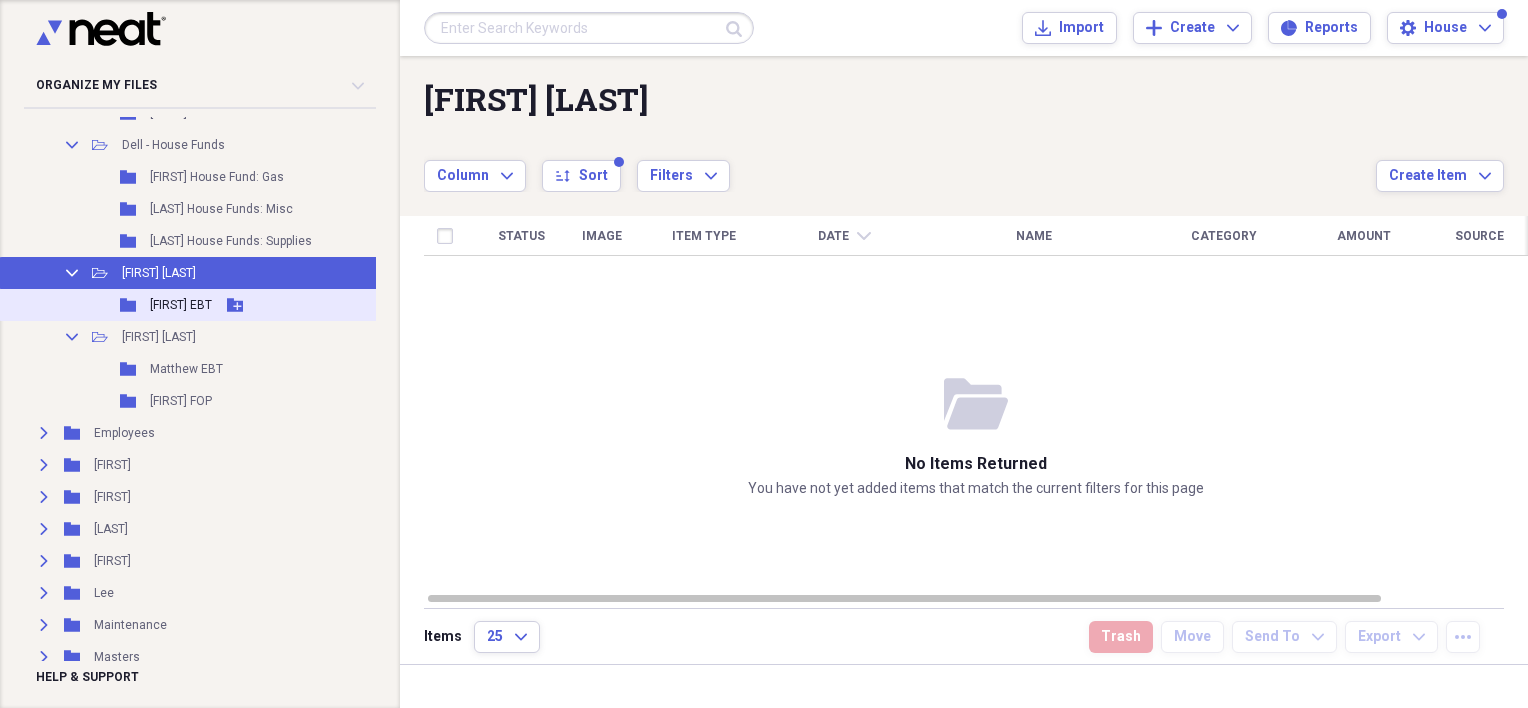 click on "[FIRST] EBT" at bounding box center [181, 305] 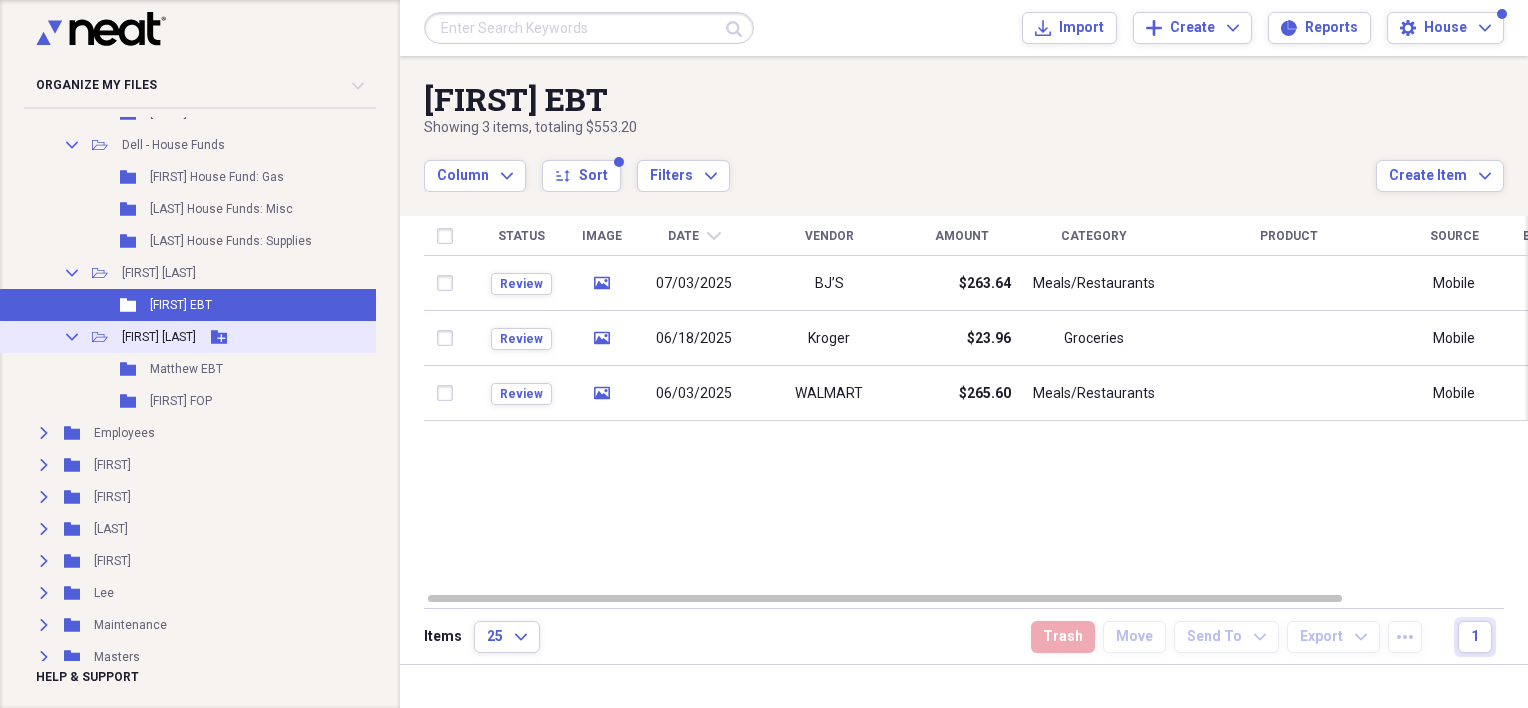 click on "[FIRST] [LAST]" at bounding box center (159, 337) 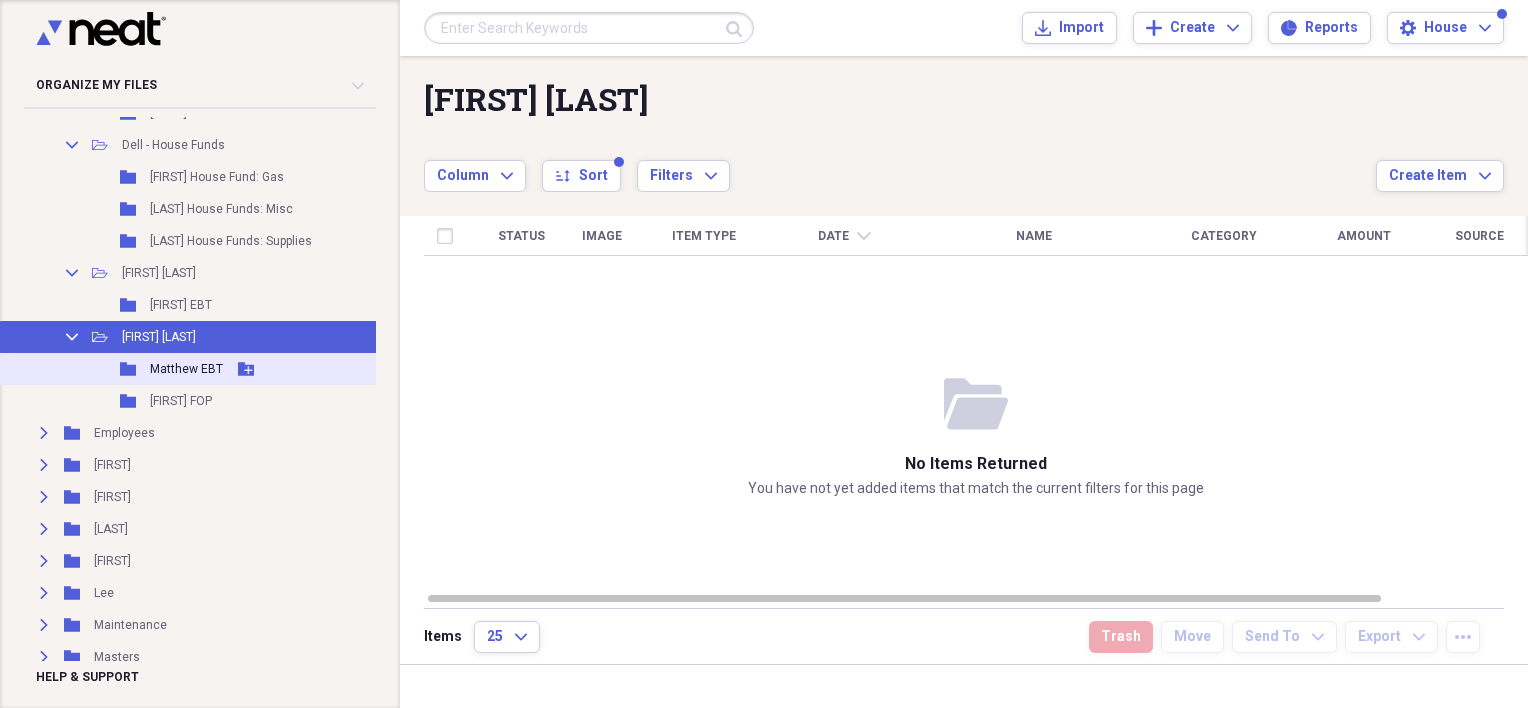 click on "Matthew EBT" at bounding box center [186, 369] 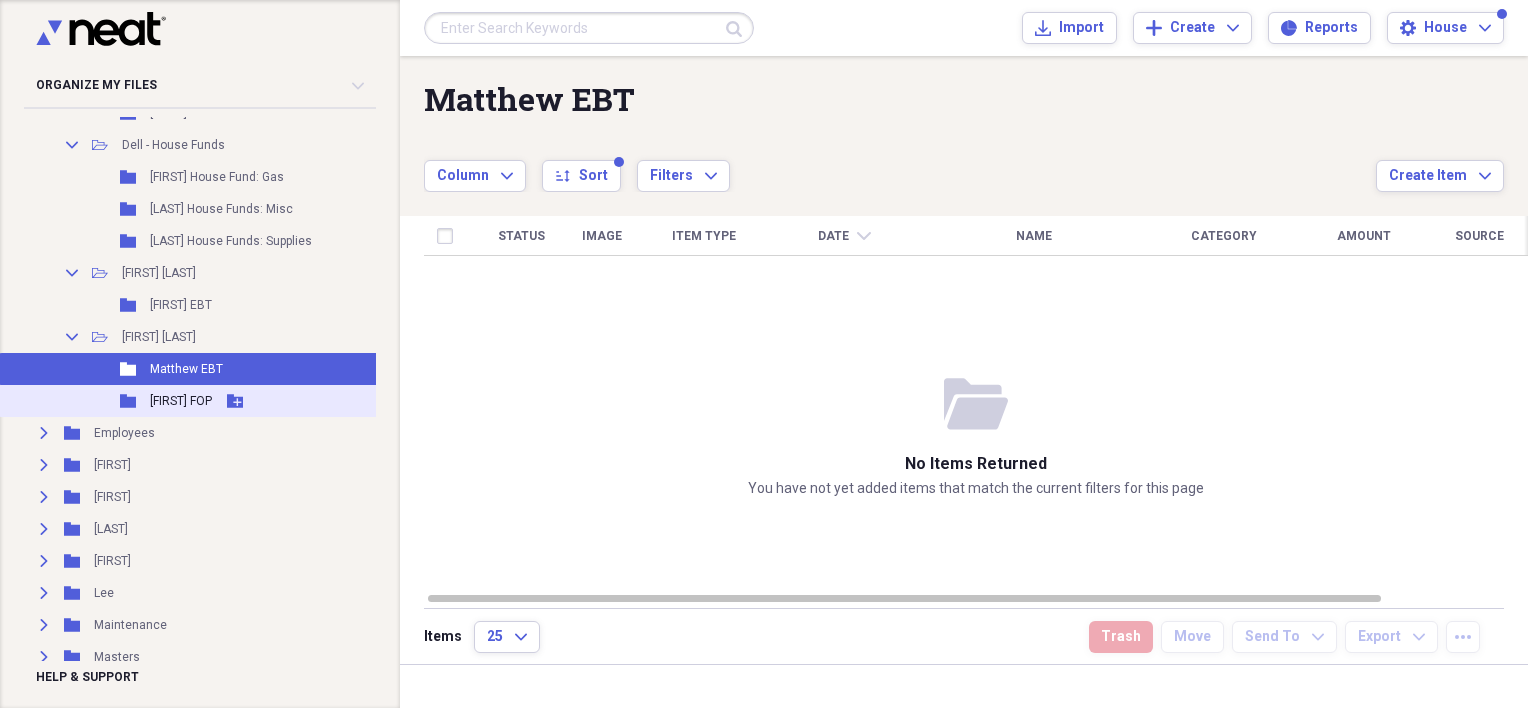 click on "Folder [FIRST] FOP Add Folder" at bounding box center [188, 401] 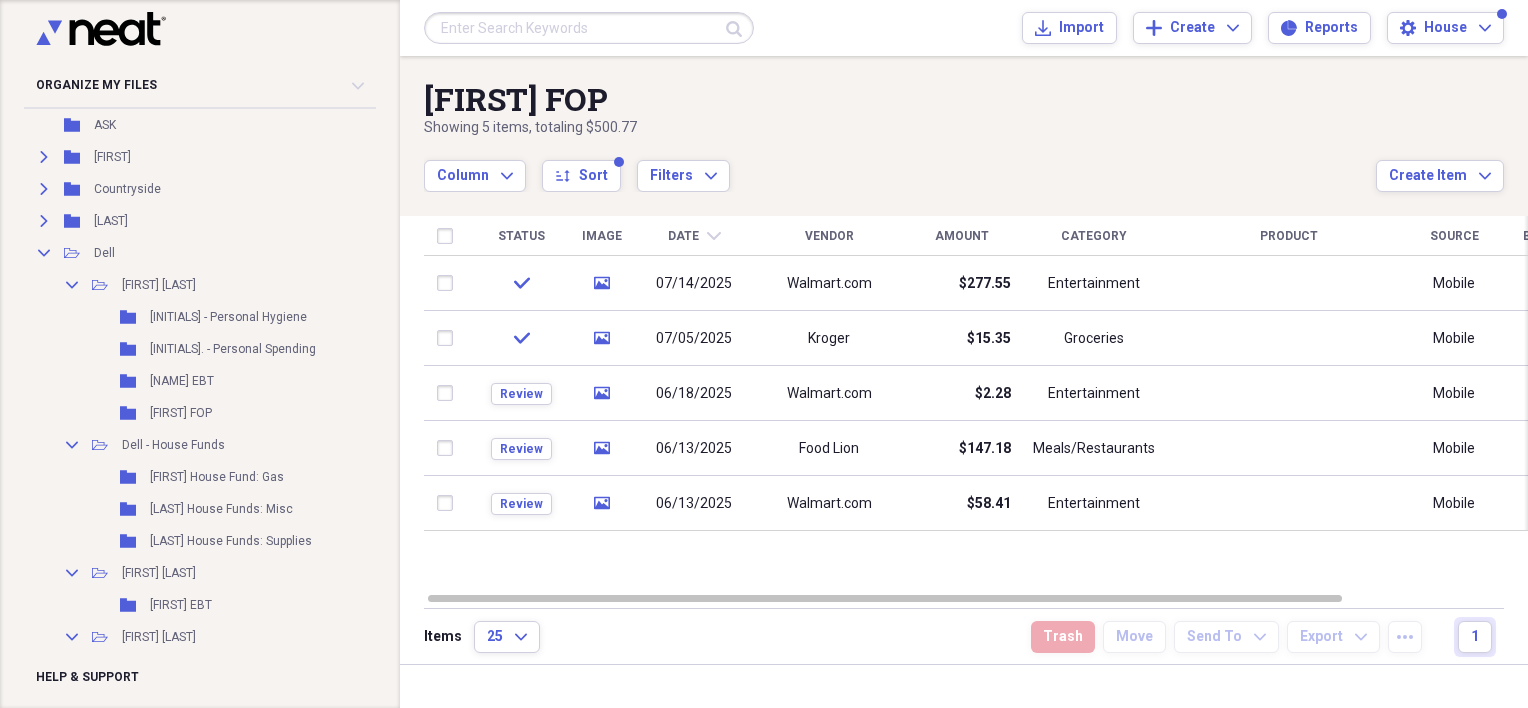 scroll, scrollTop: 200, scrollLeft: 0, axis: vertical 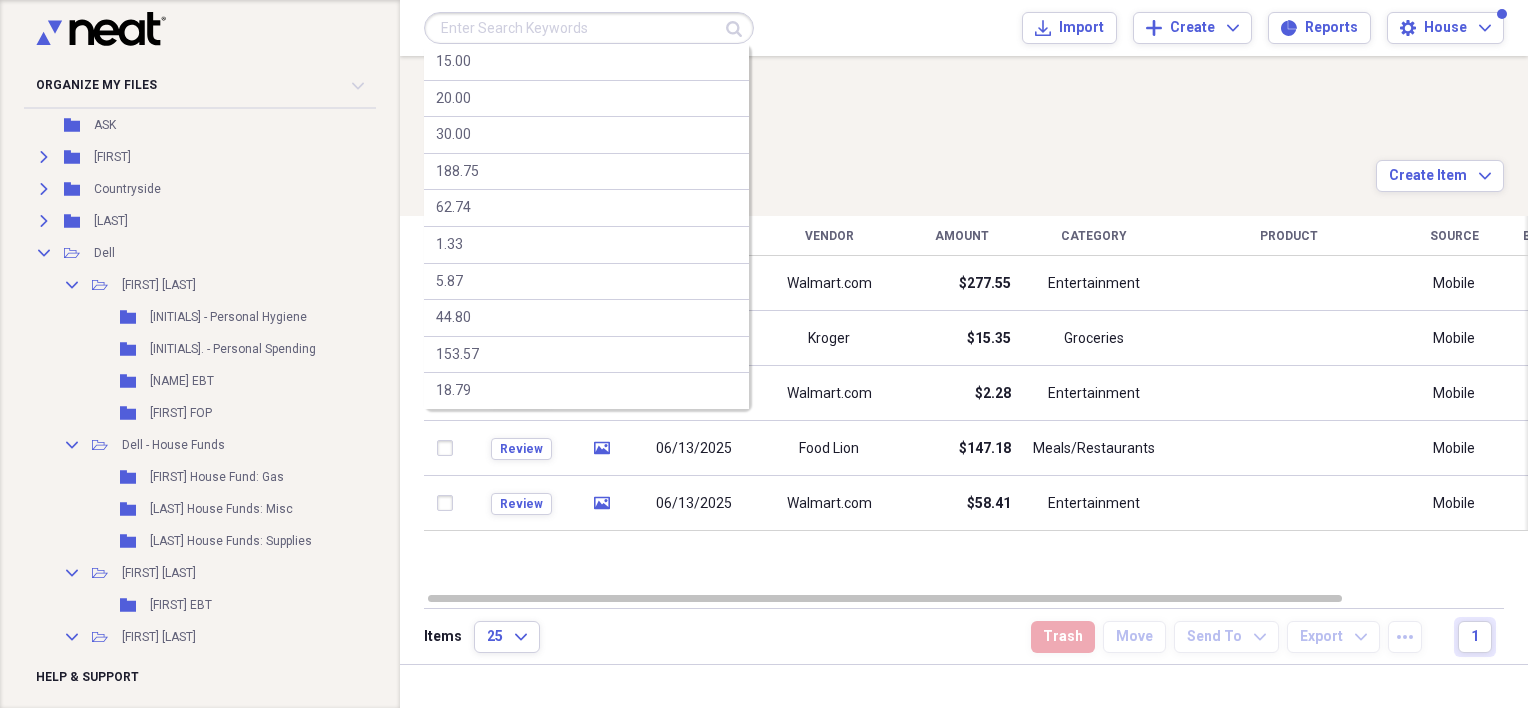 click at bounding box center (589, 28) 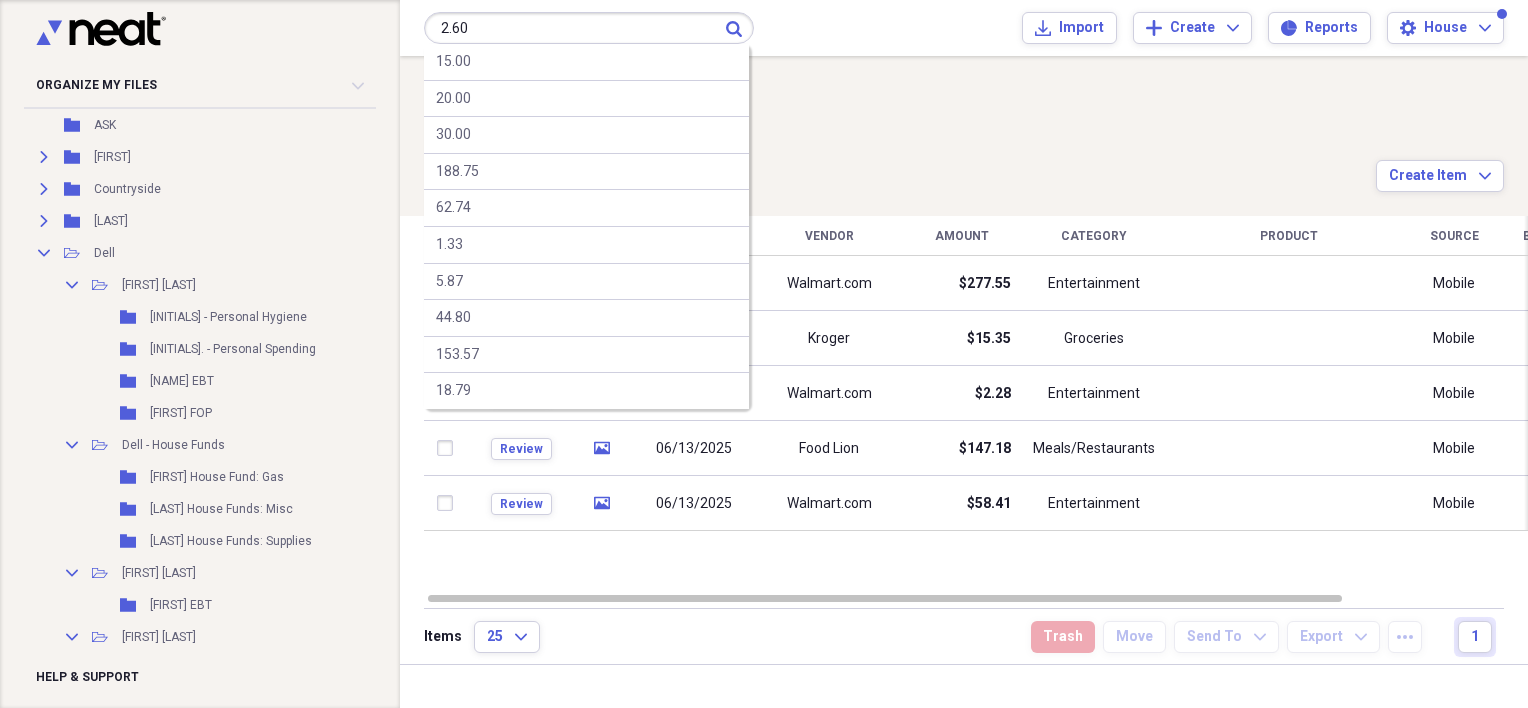 type on "2.60" 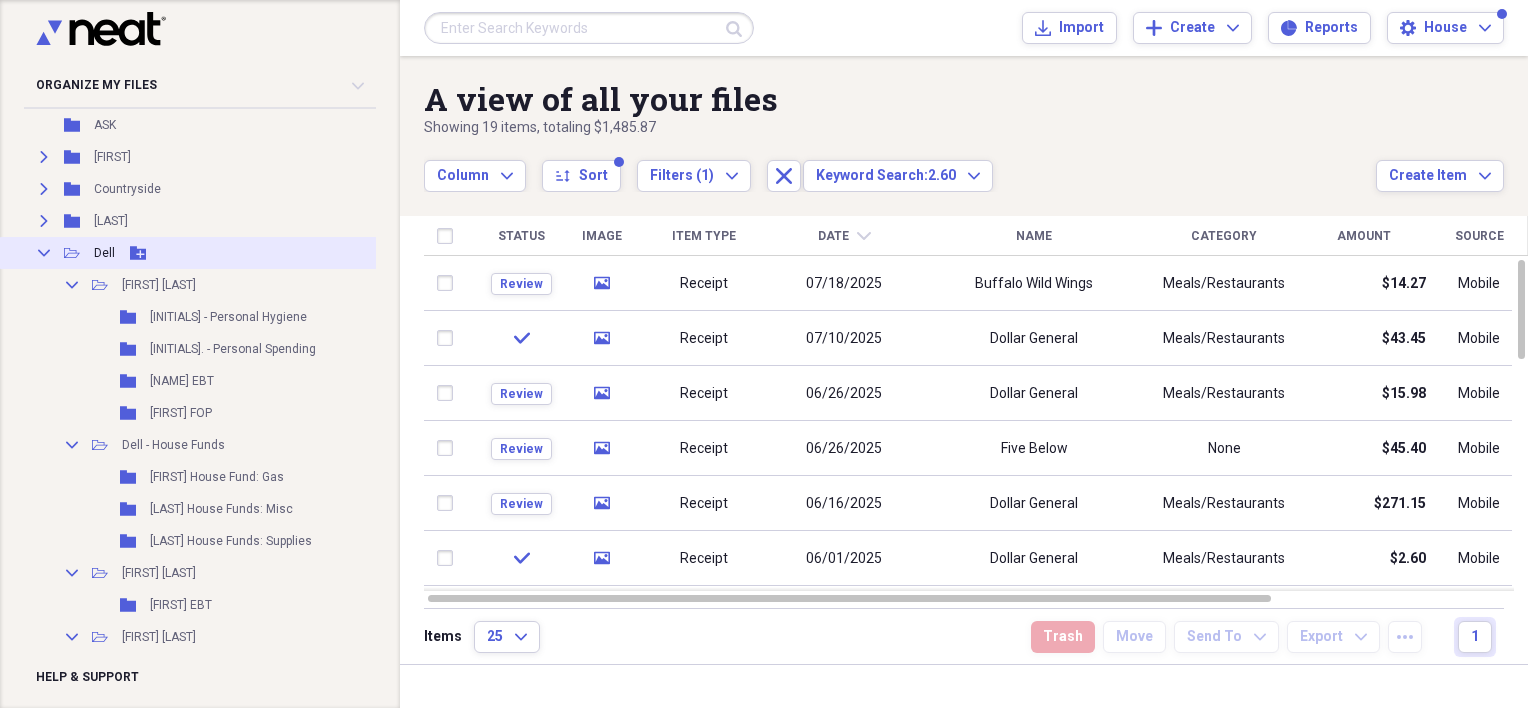 click on "Collapse" at bounding box center [44, 253] 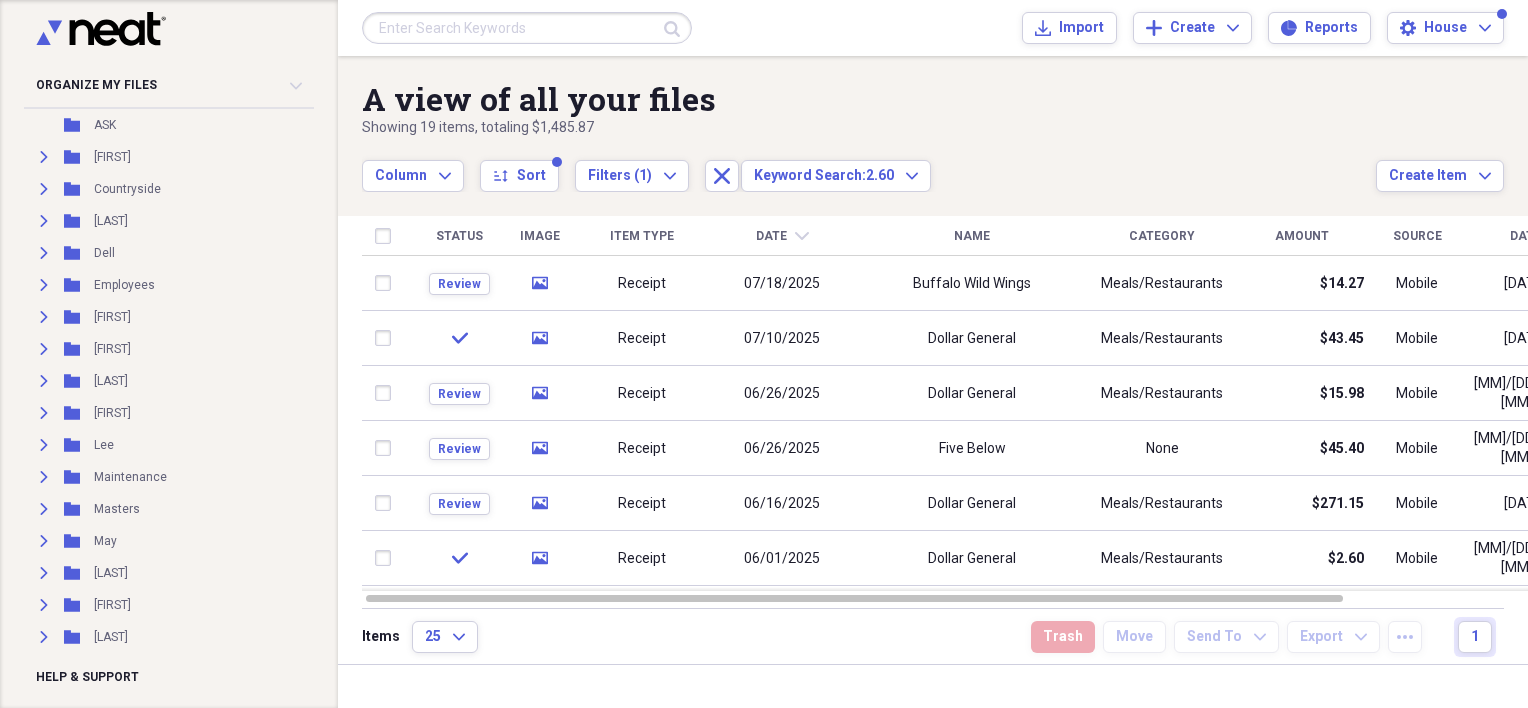 click at bounding box center [527, 28] 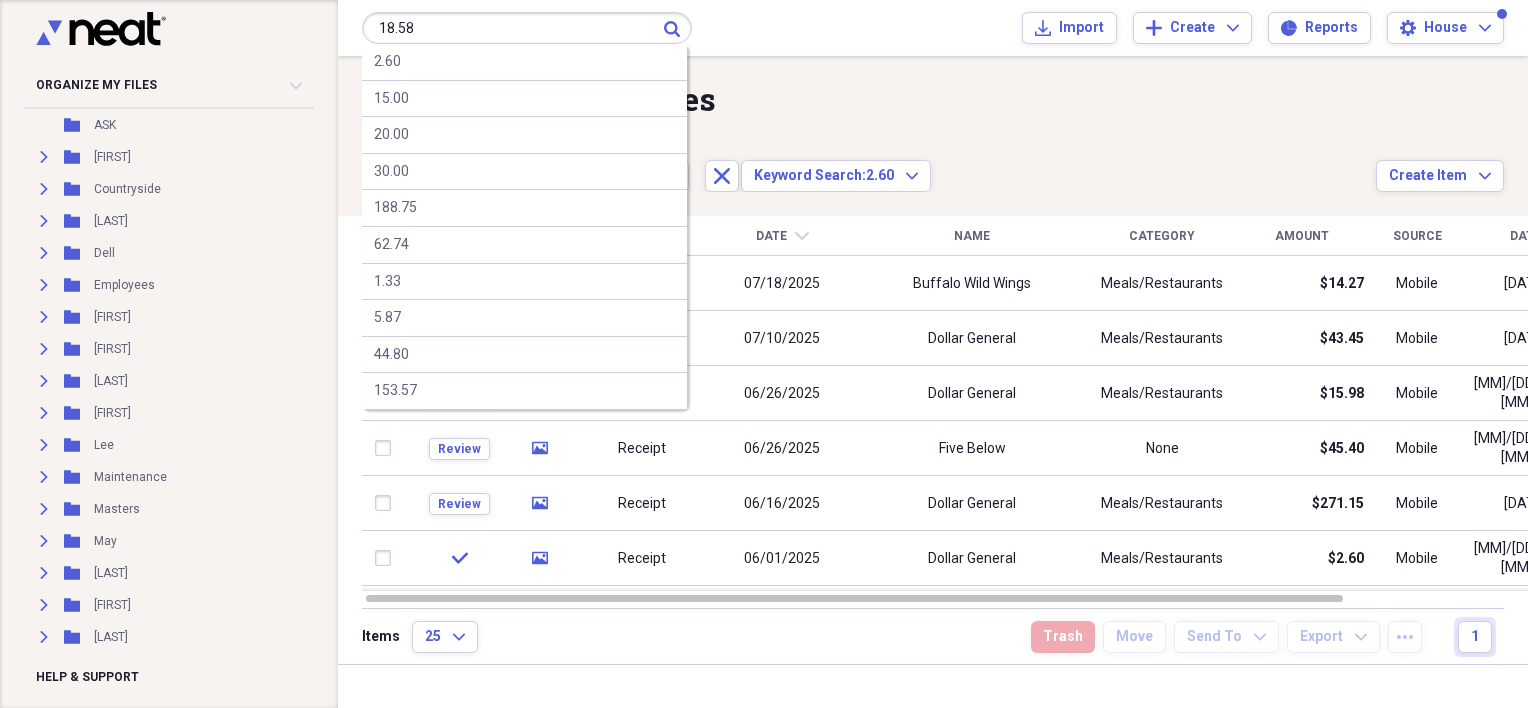 type on "18.58" 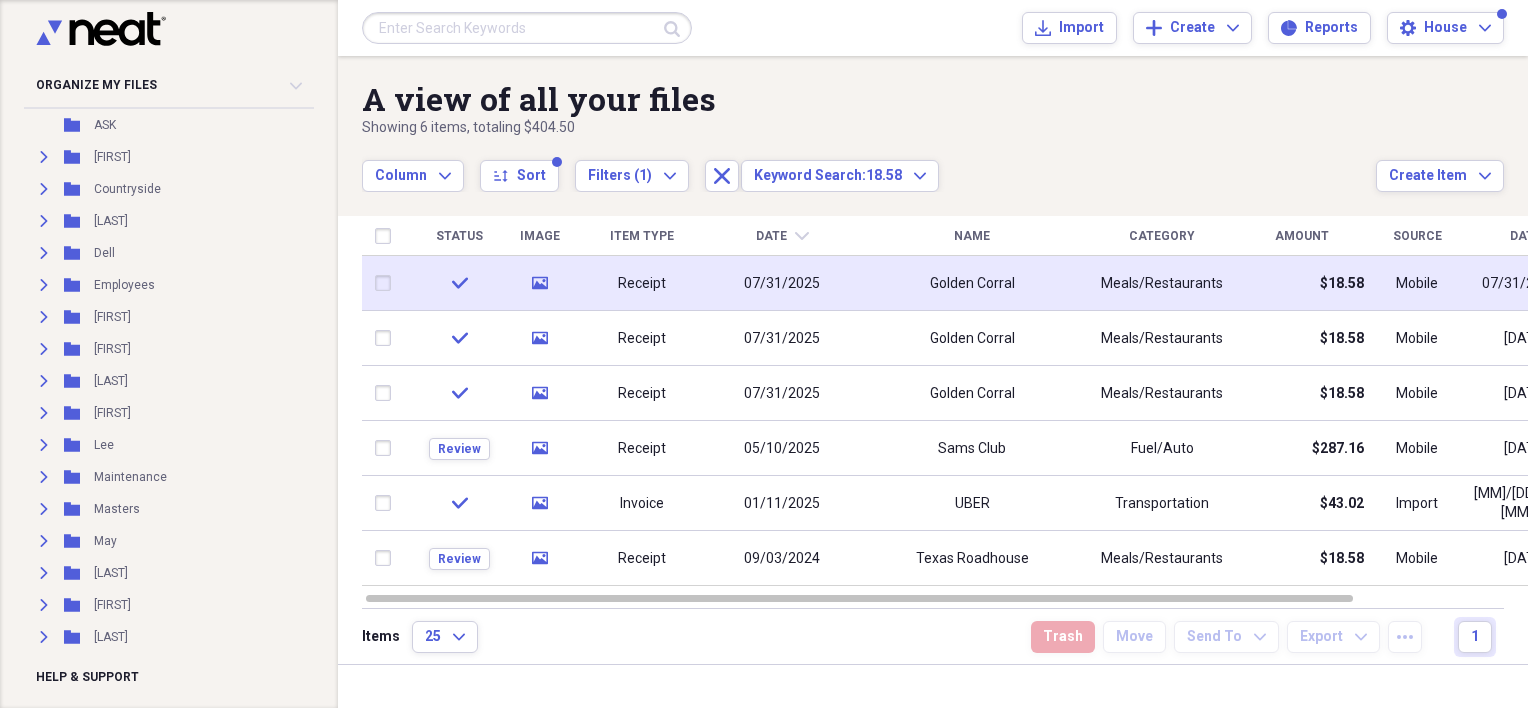 click on "media" 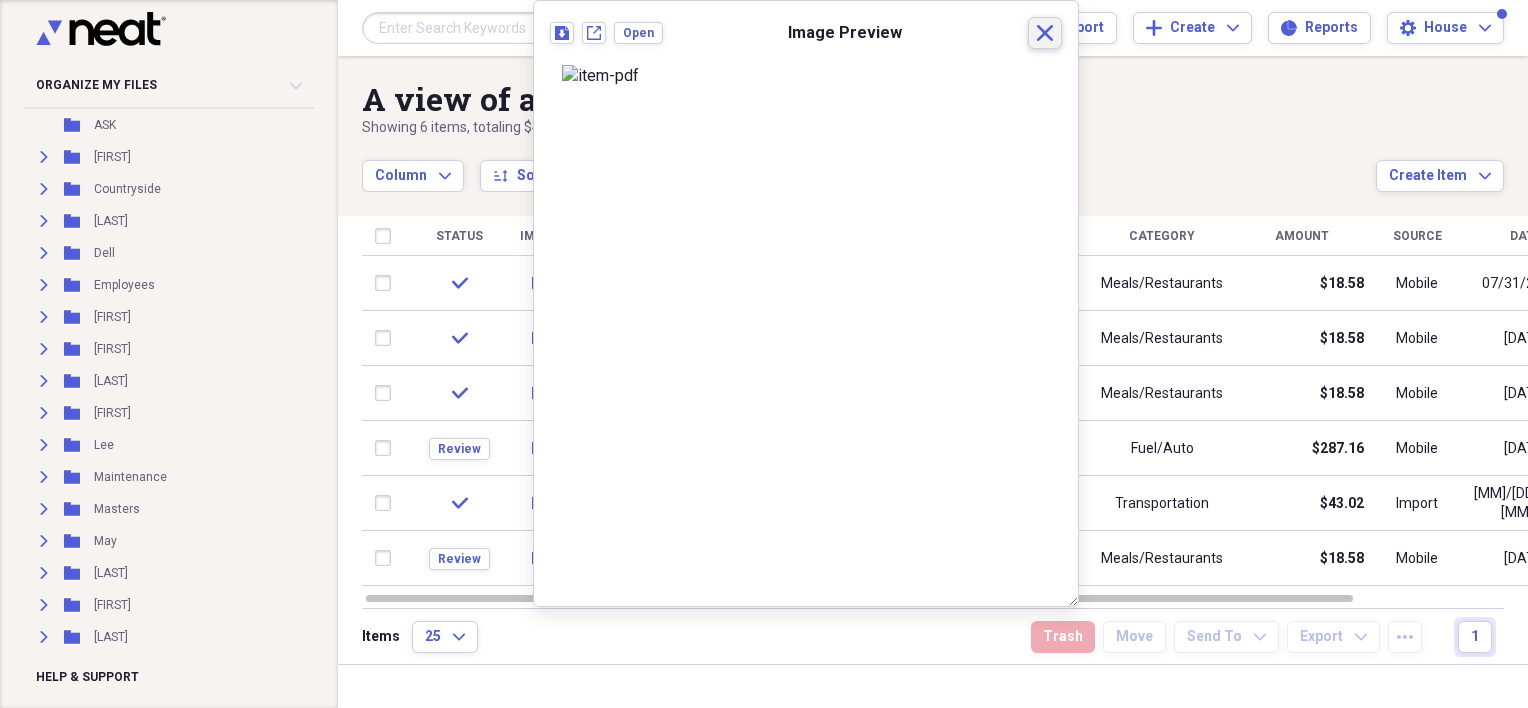 click on "Close" at bounding box center (1045, 33) 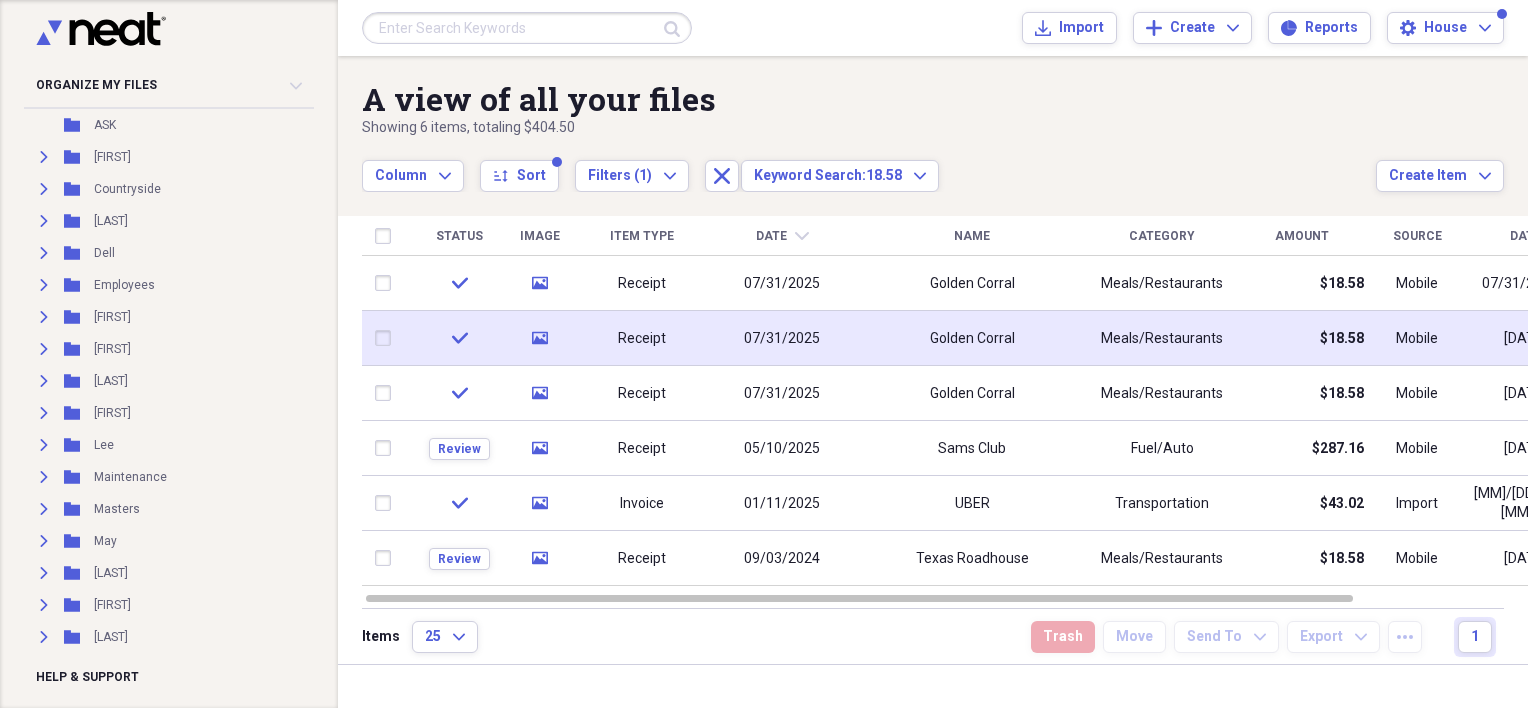 click on "media" at bounding box center [539, 338] 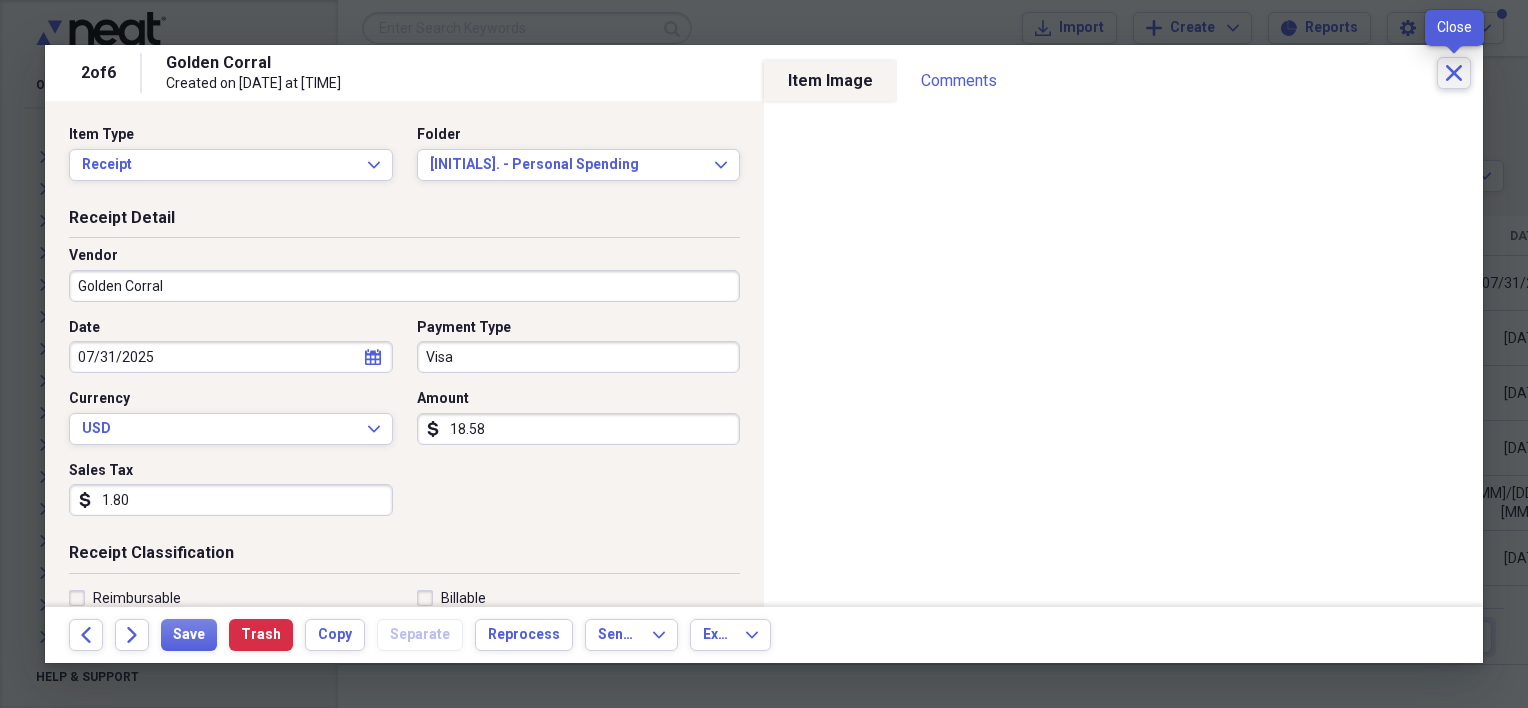 click on "Close" 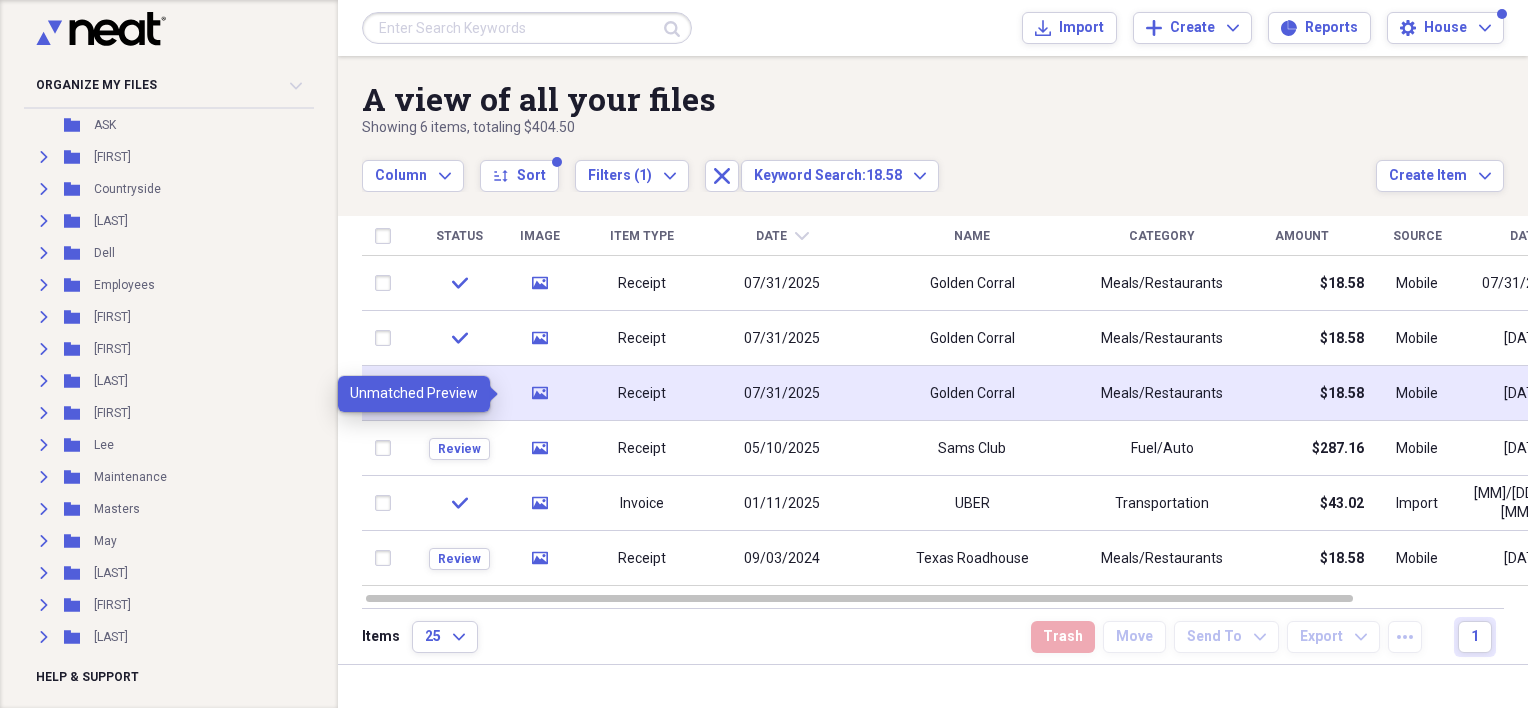 click 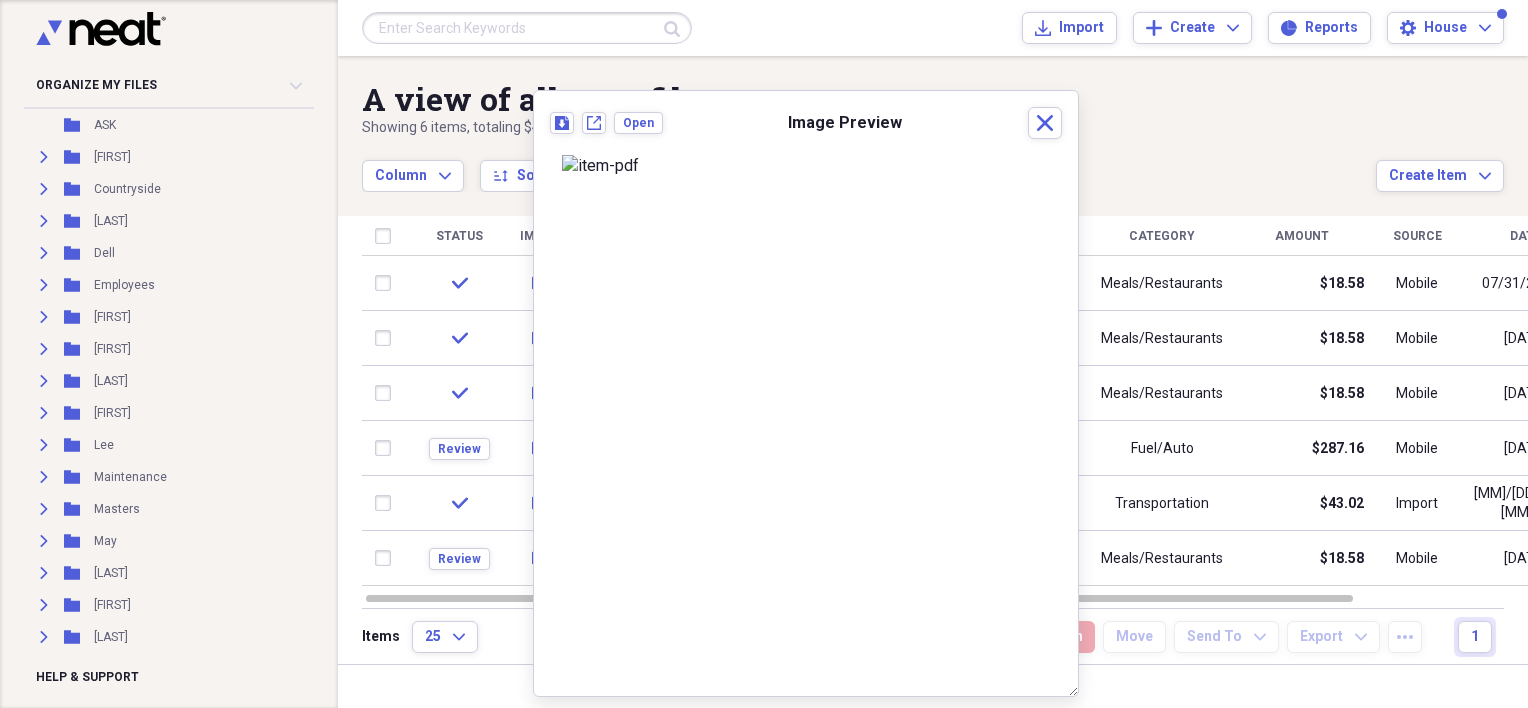 scroll, scrollTop: 0, scrollLeft: 0, axis: both 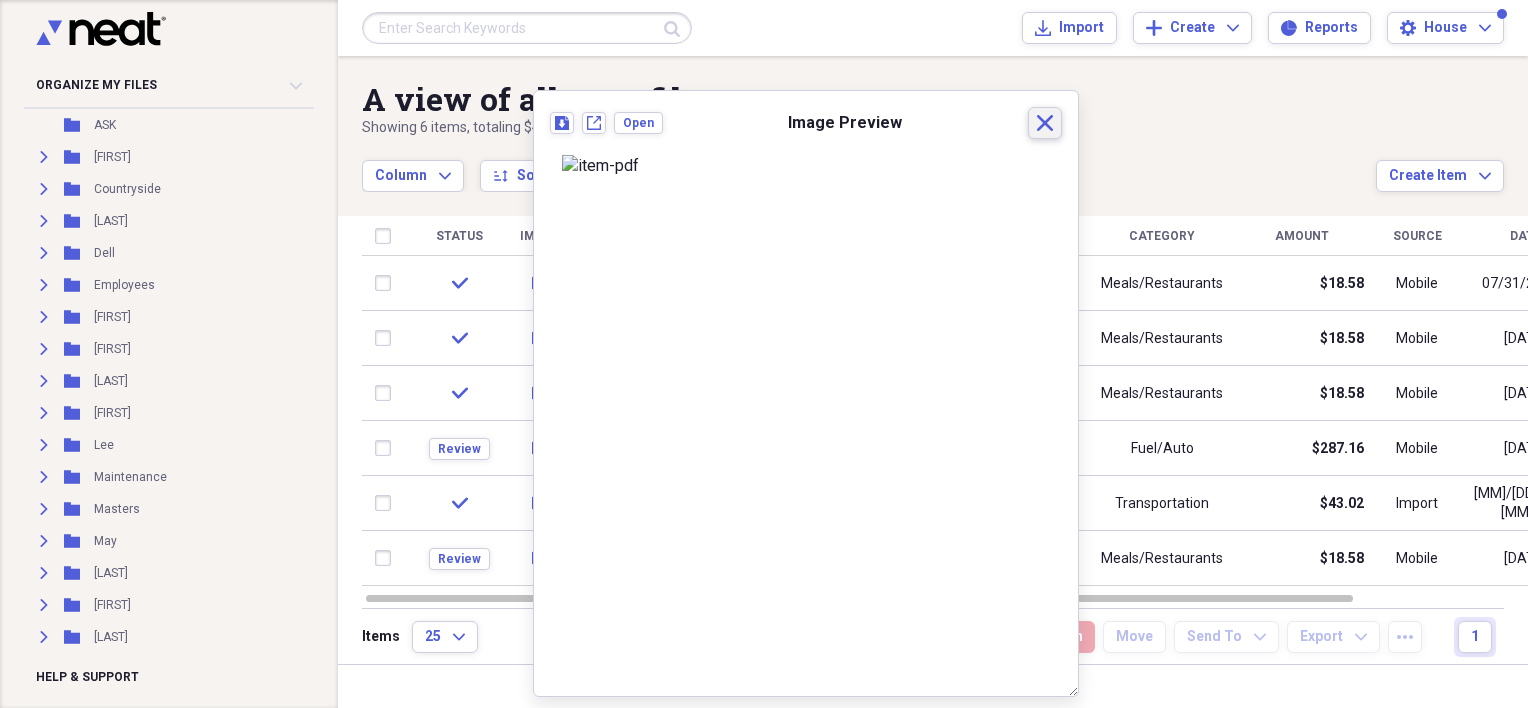 click on "Close" at bounding box center (1045, 123) 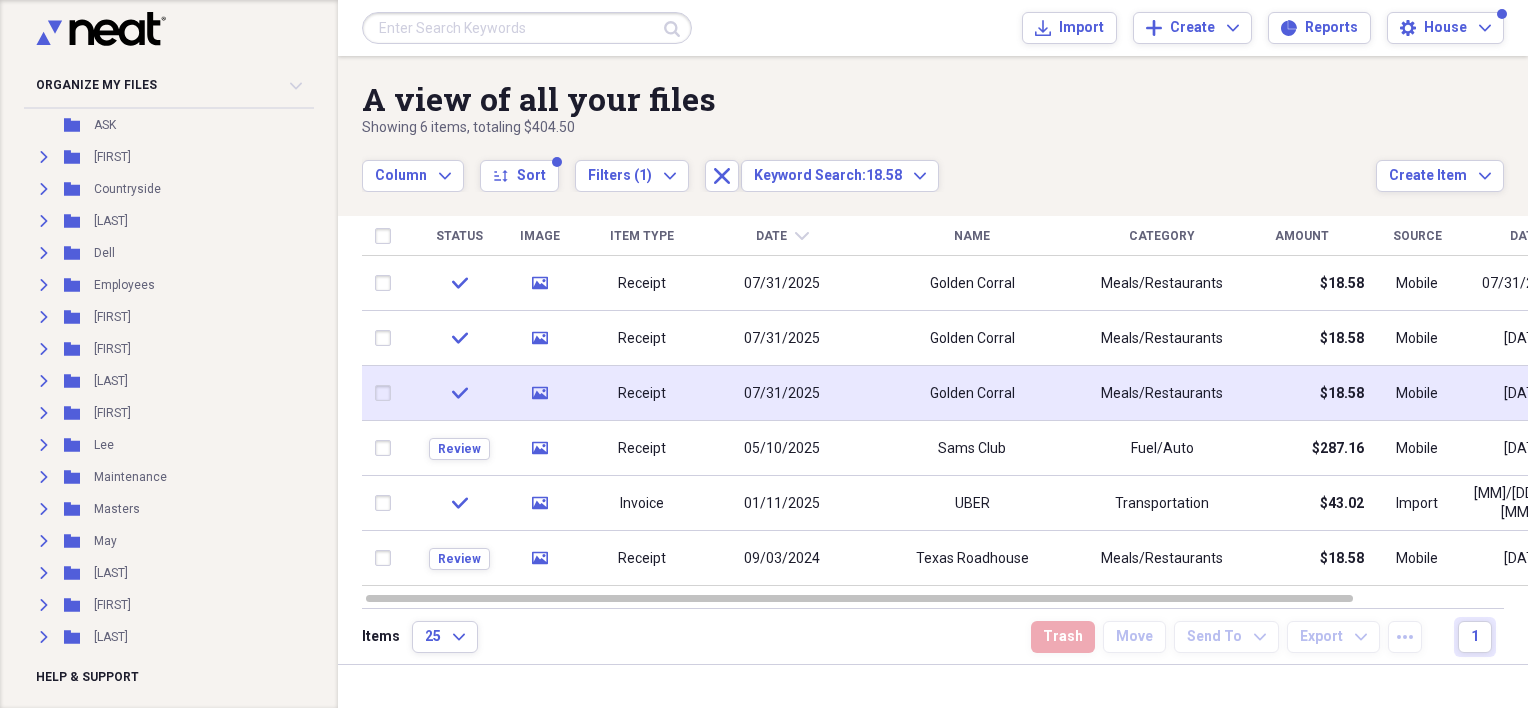 click on "Receipt" at bounding box center [642, 394] 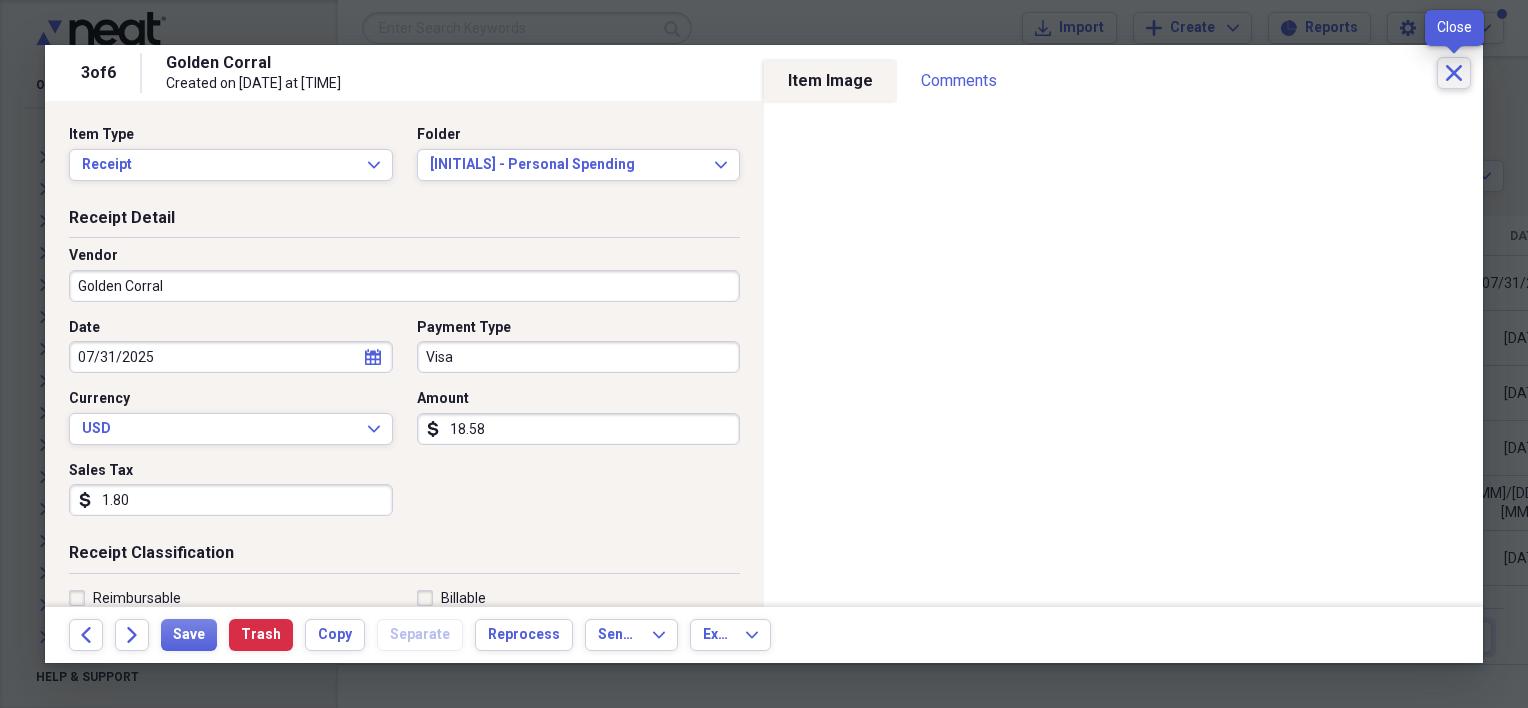 click on "Close" at bounding box center [1454, 73] 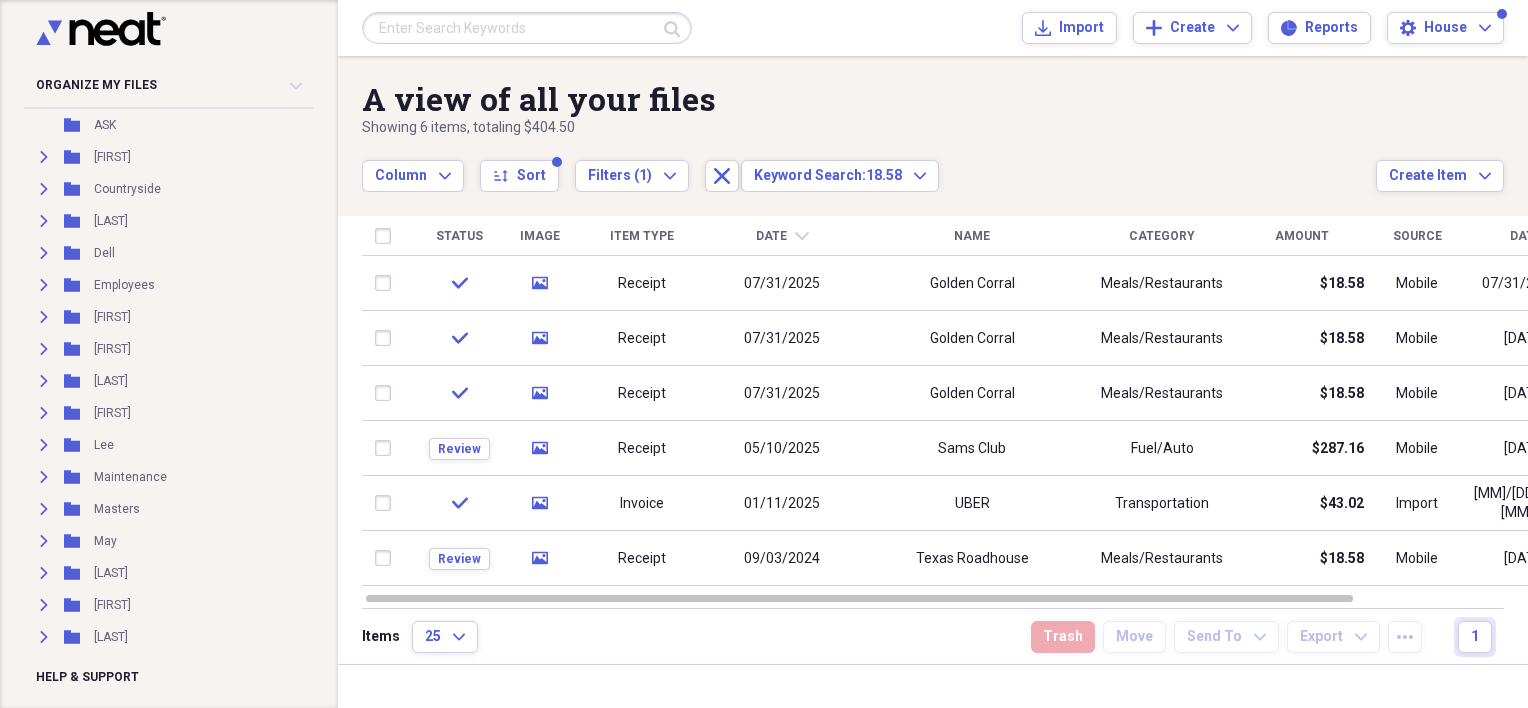 click at bounding box center [527, 28] 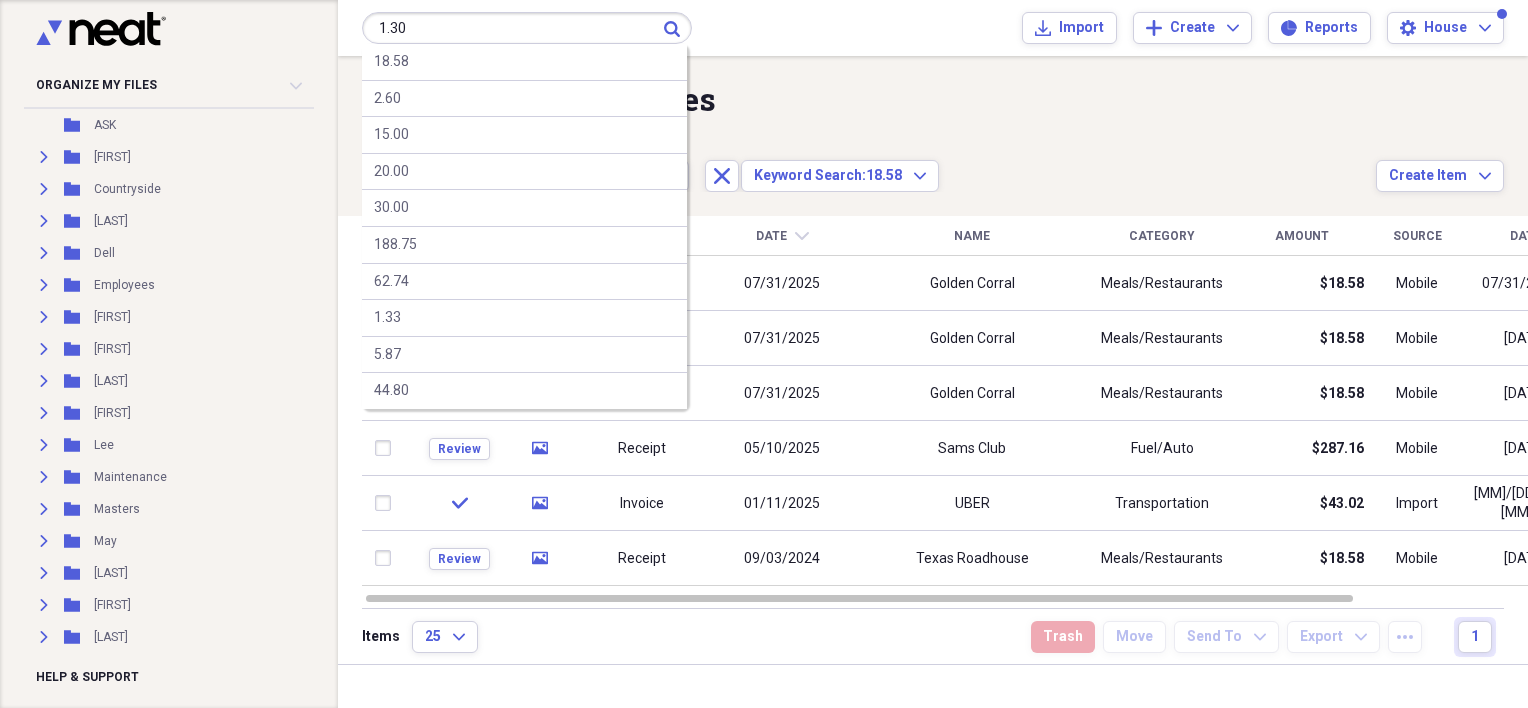 type on "1.30" 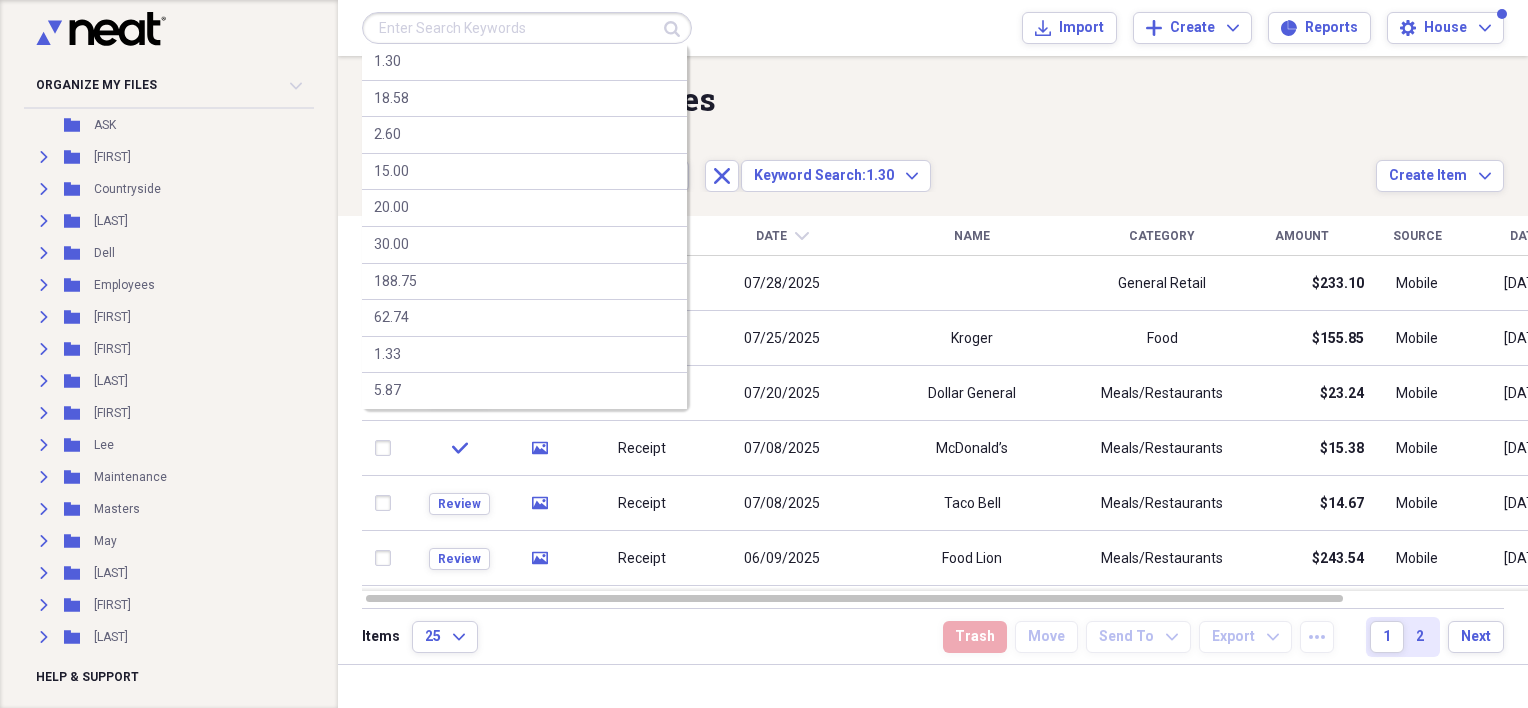 click at bounding box center (527, 28) 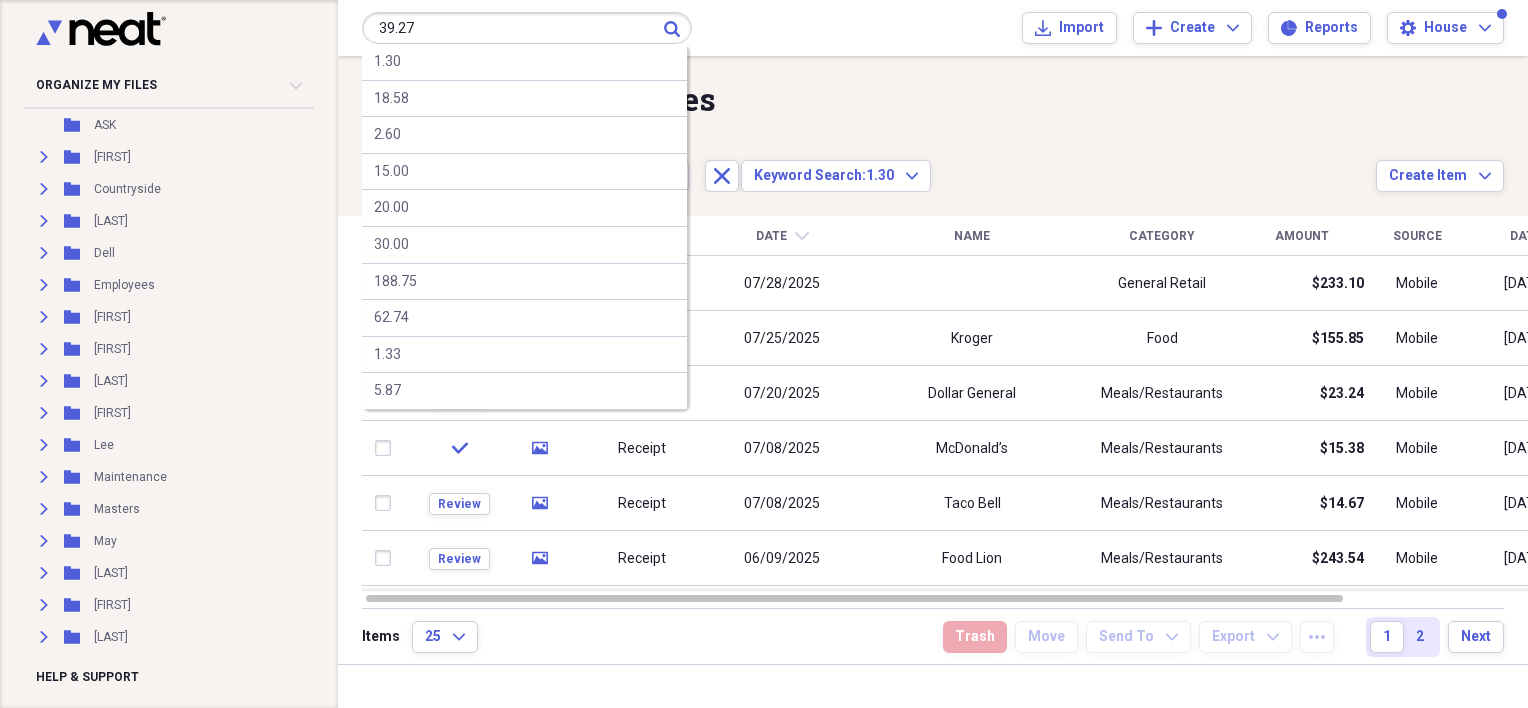 type on "39.27" 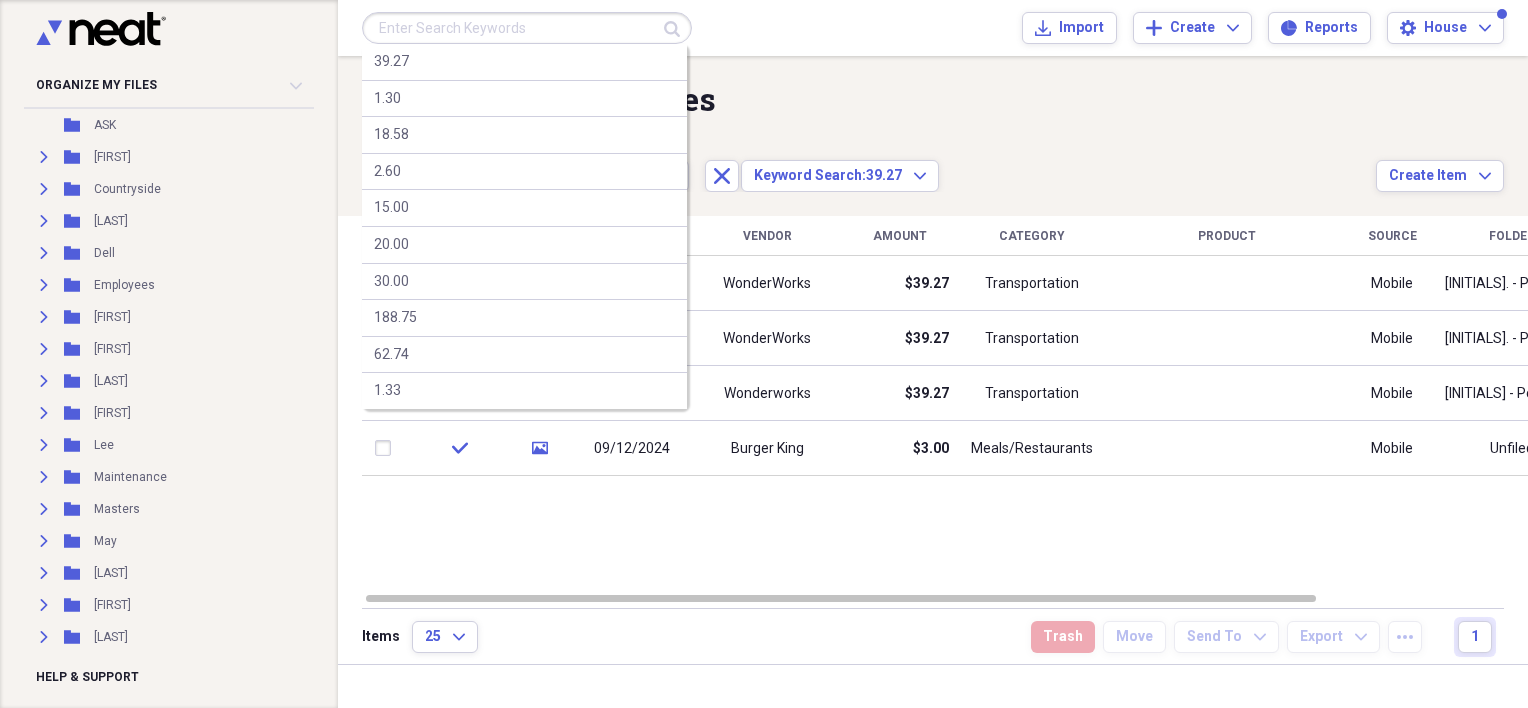 click at bounding box center (527, 28) 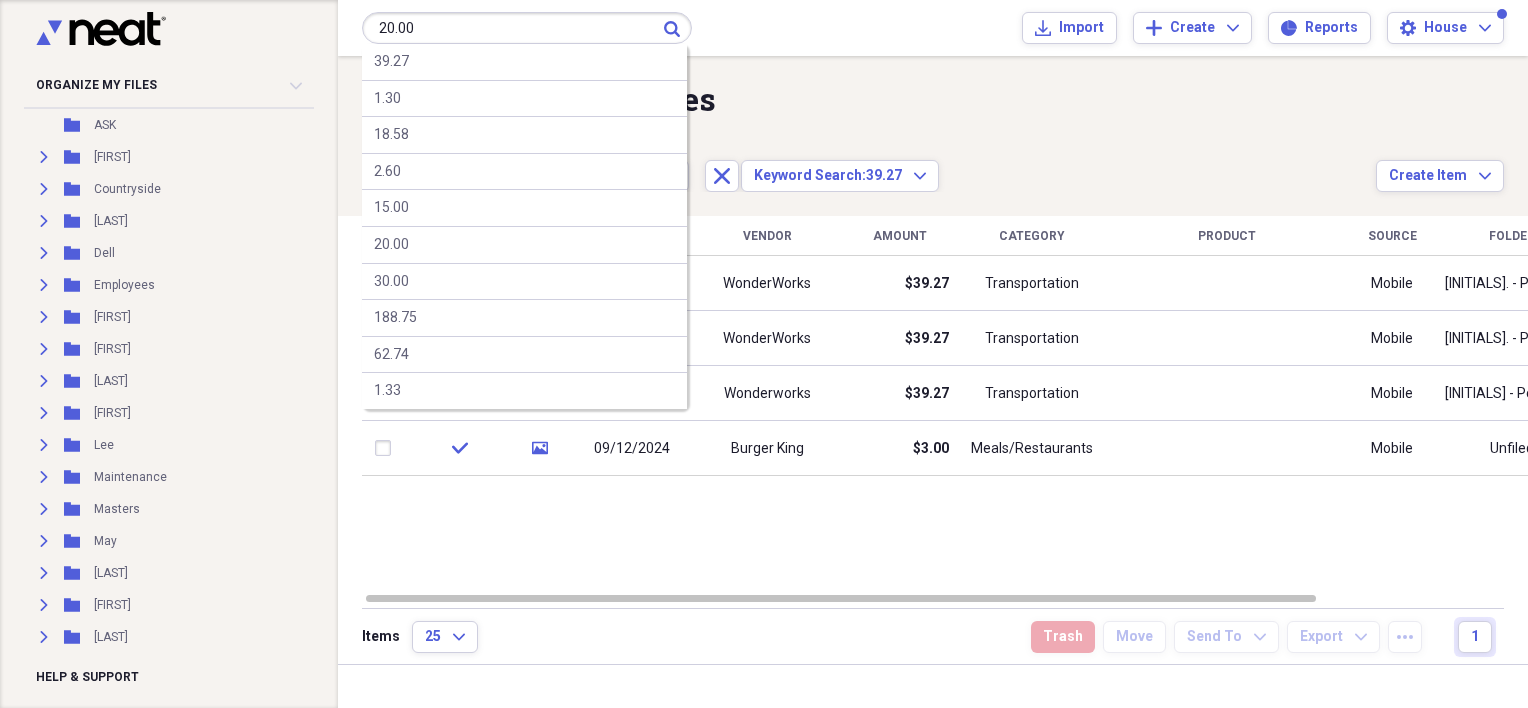 type on "20.00" 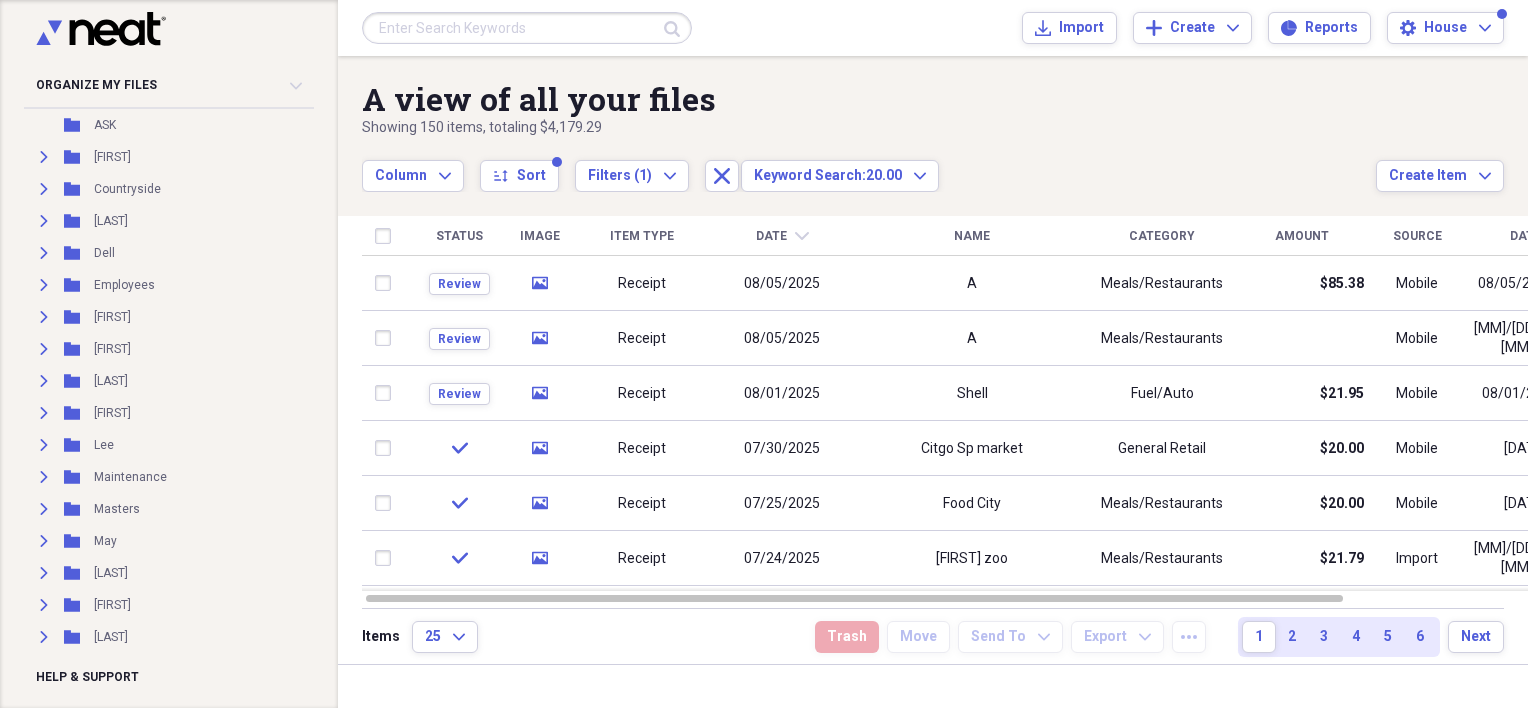 click at bounding box center [527, 28] 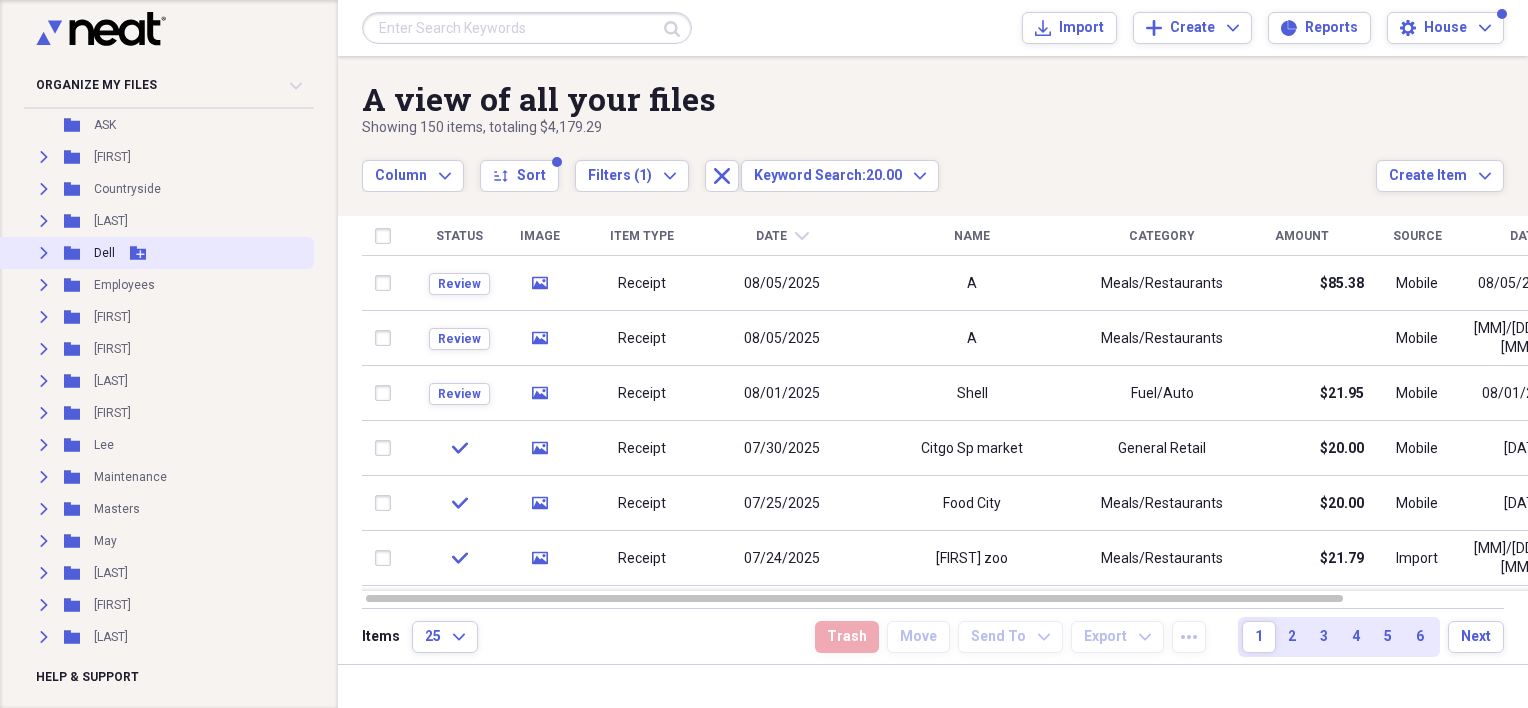 click on "Expand" at bounding box center (44, 253) 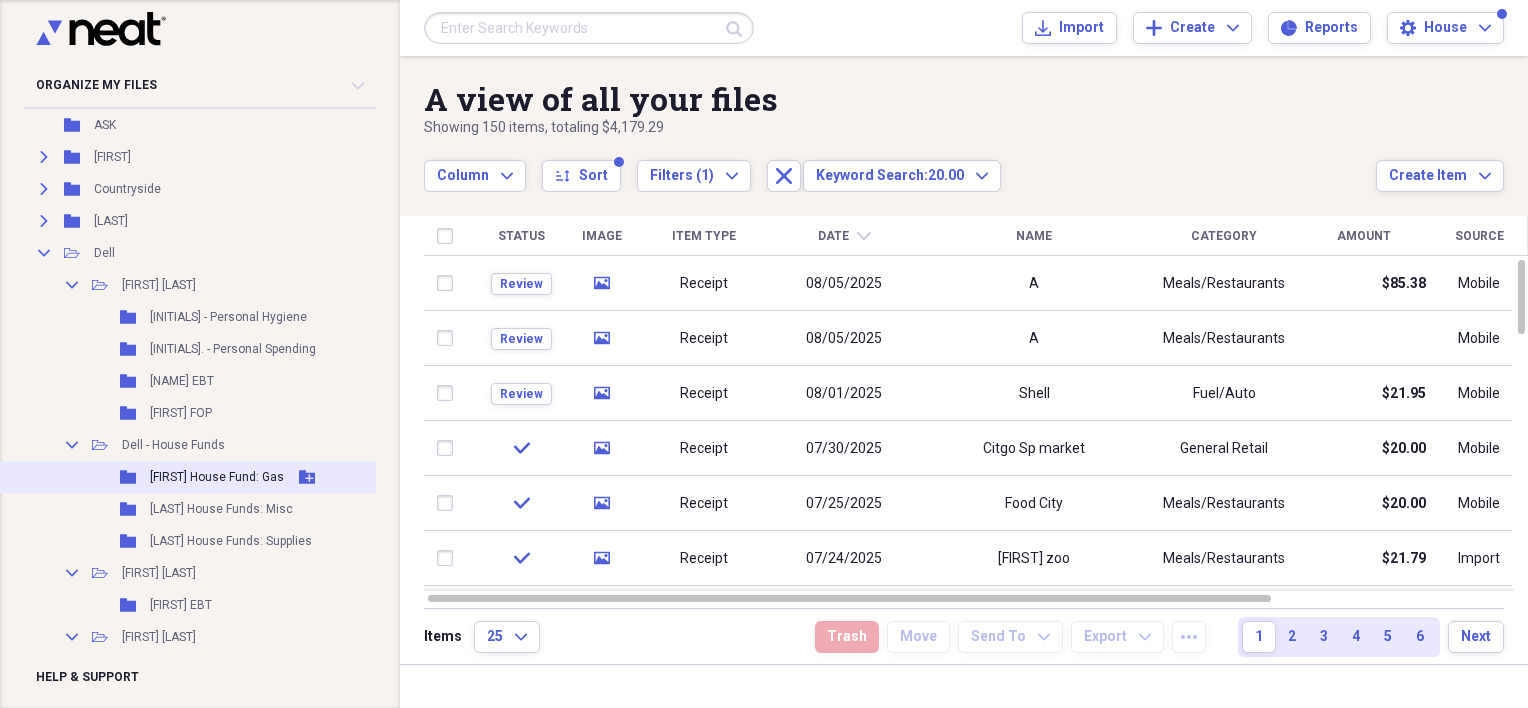 click on "[FIRST] House Fund: Gas" at bounding box center [217, 477] 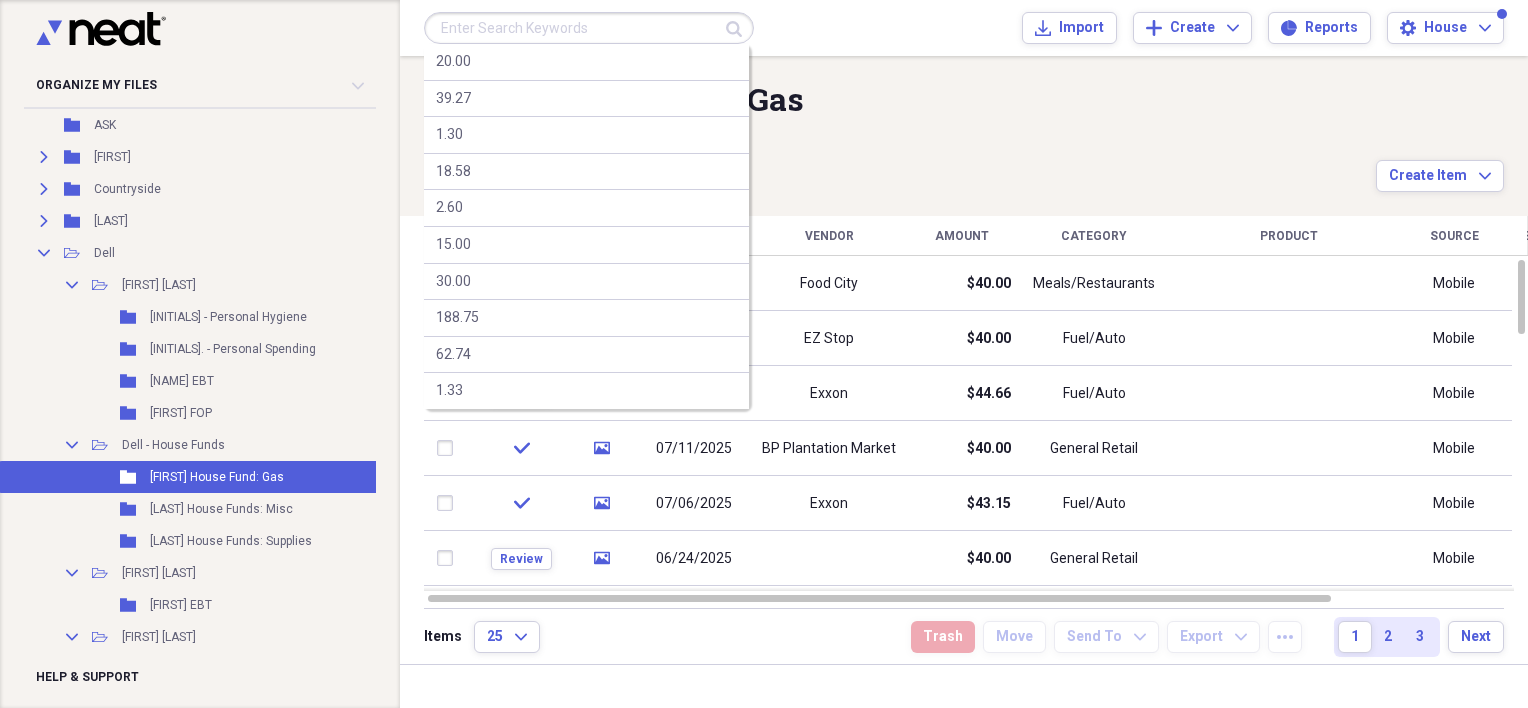 click at bounding box center [589, 28] 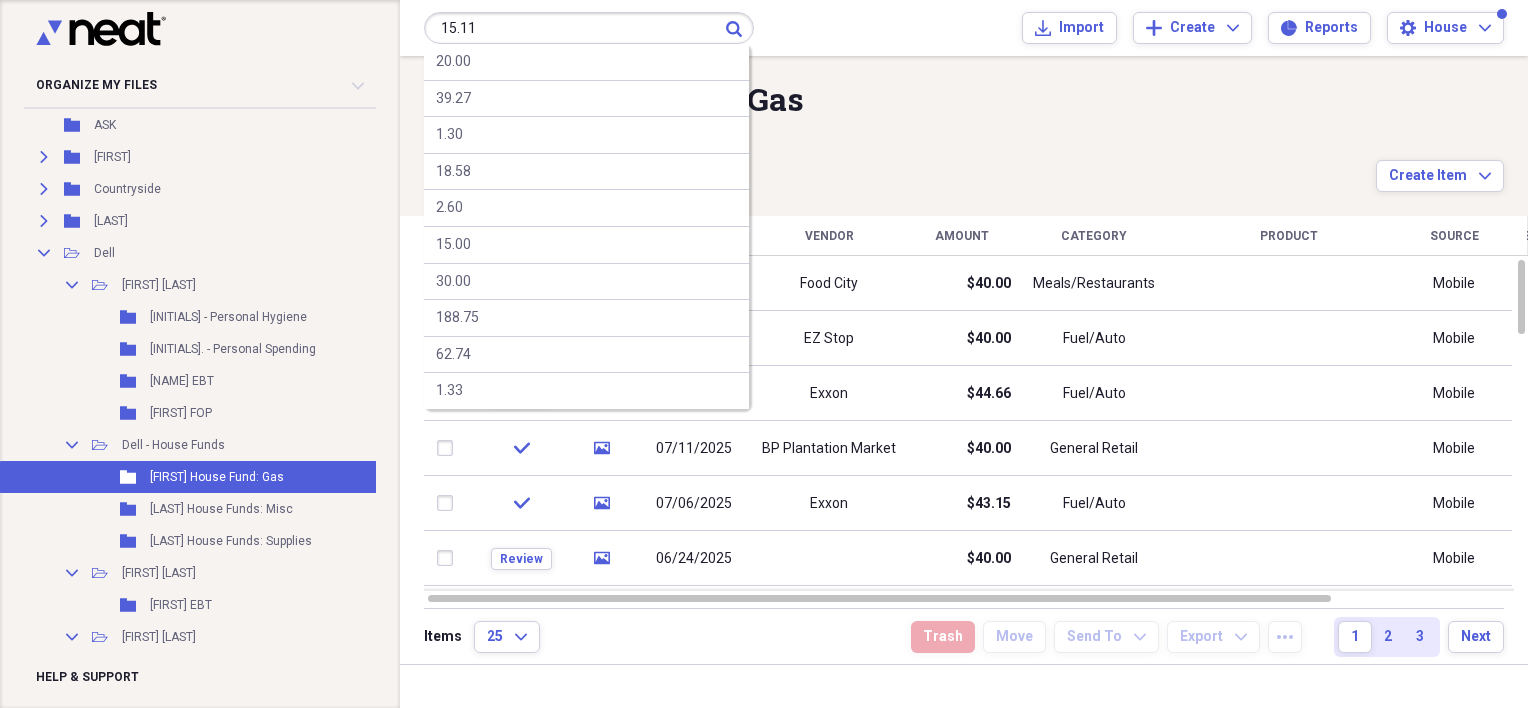 type on "15.11" 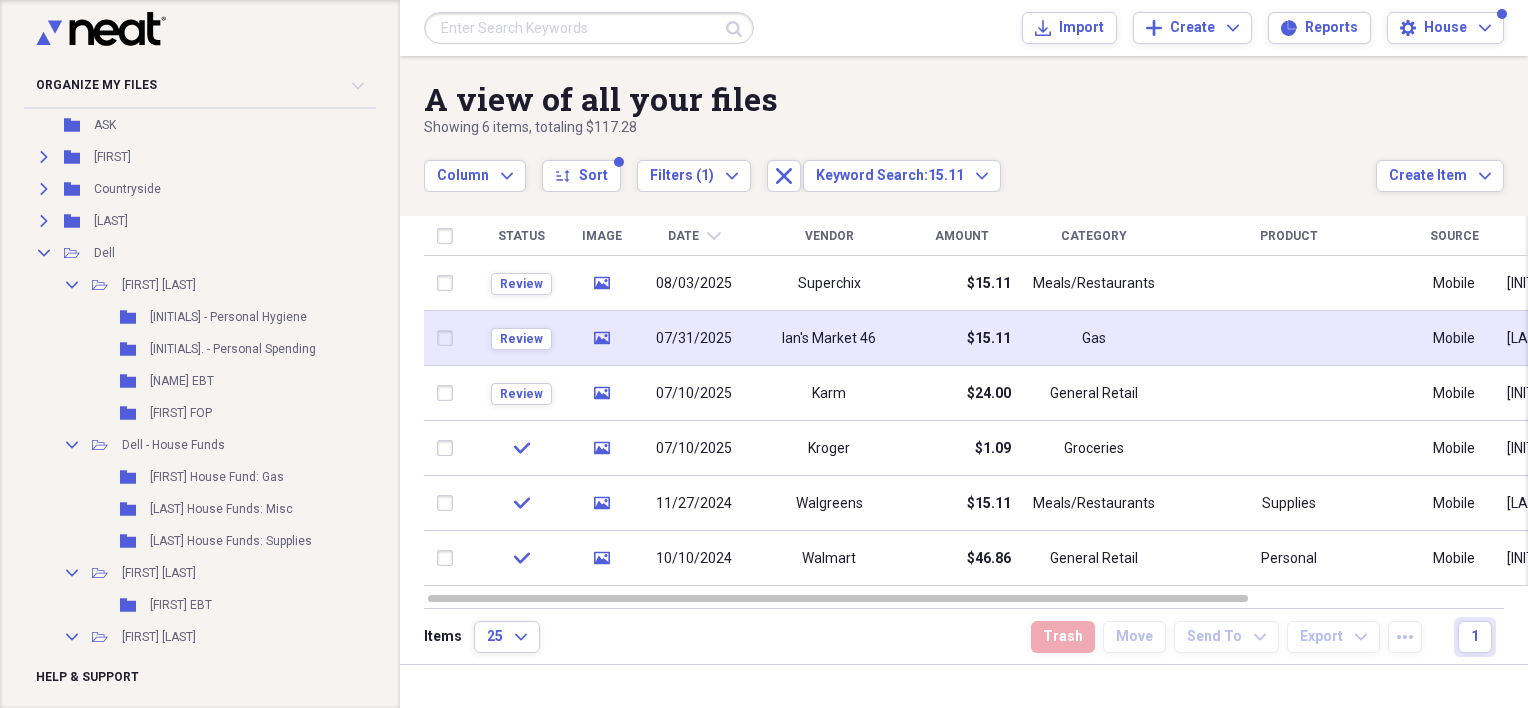 click on "media" at bounding box center [601, 338] 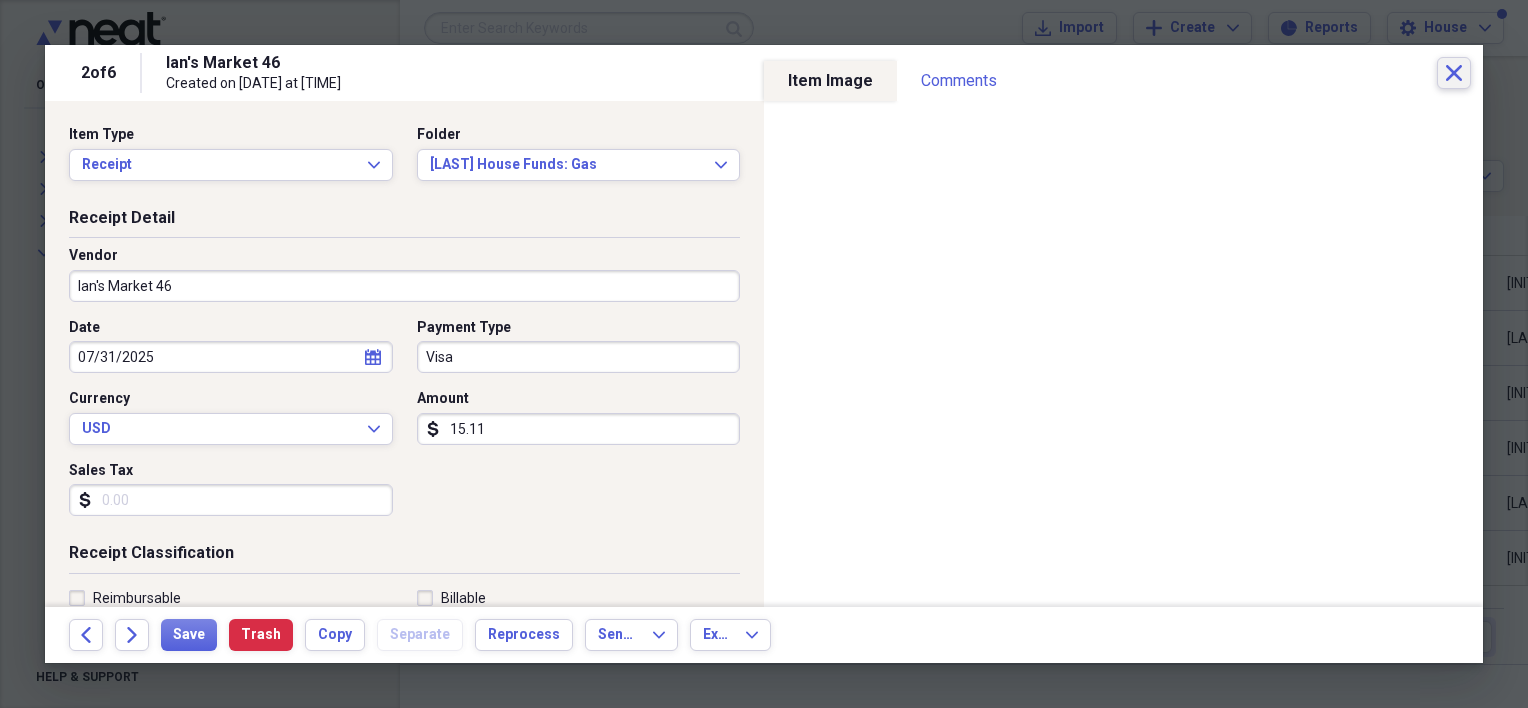 click on "Close" at bounding box center (1454, 73) 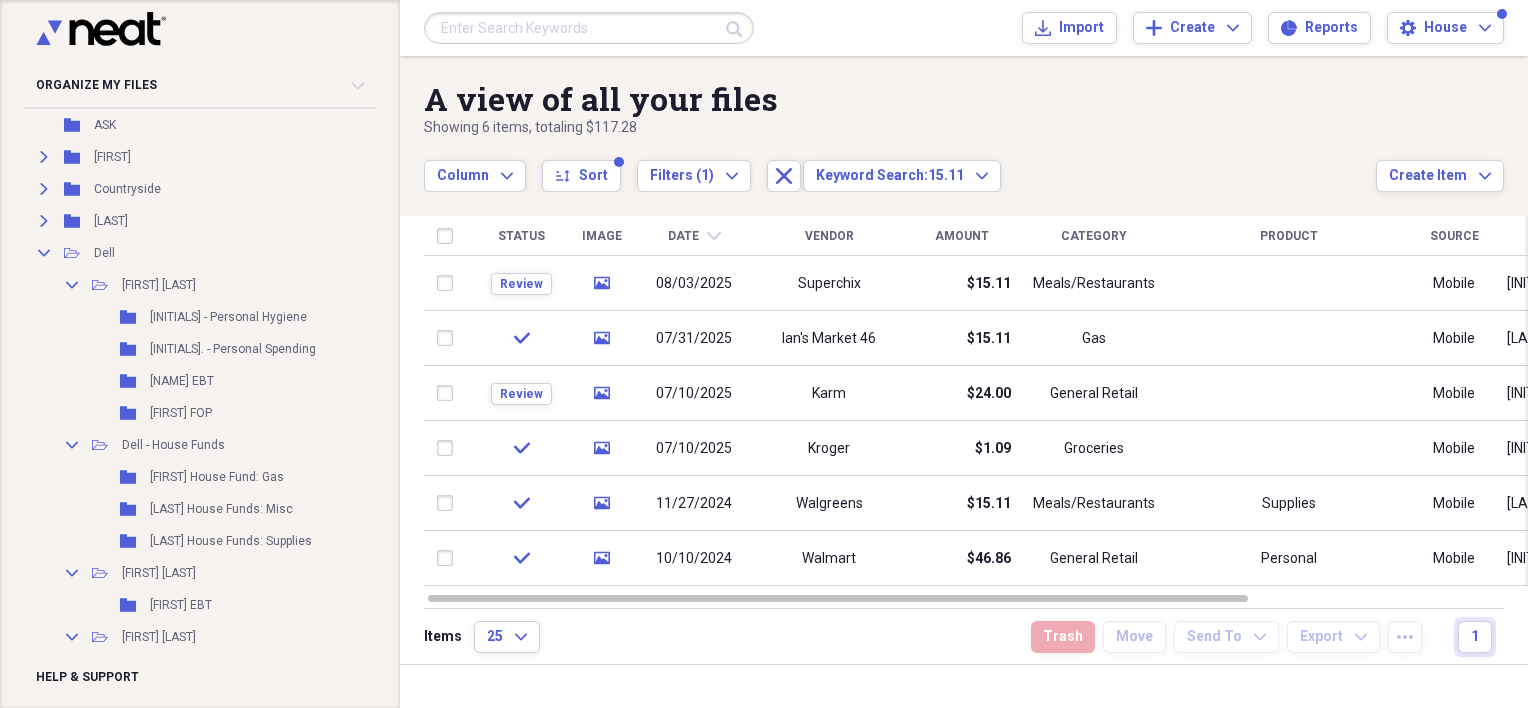 click at bounding box center (589, 28) 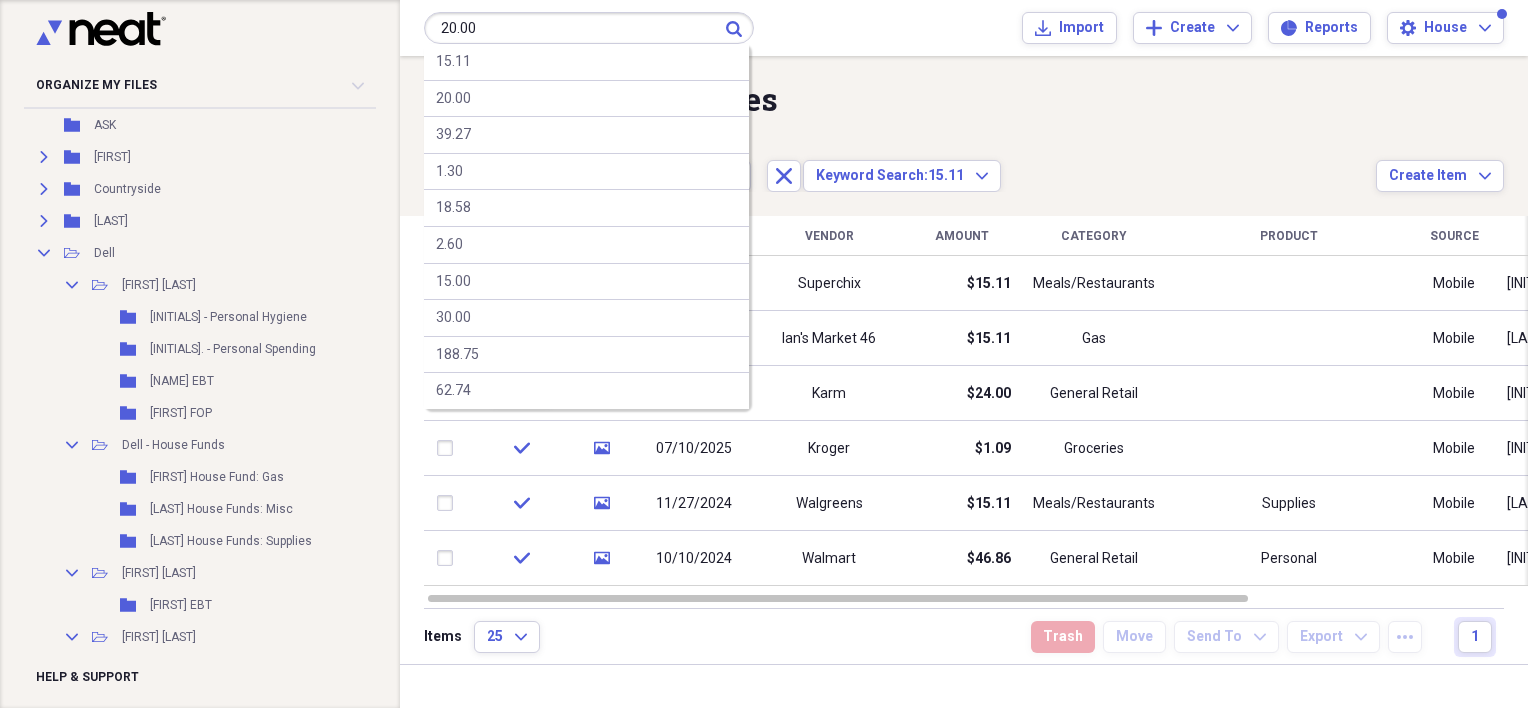 type on "20.00" 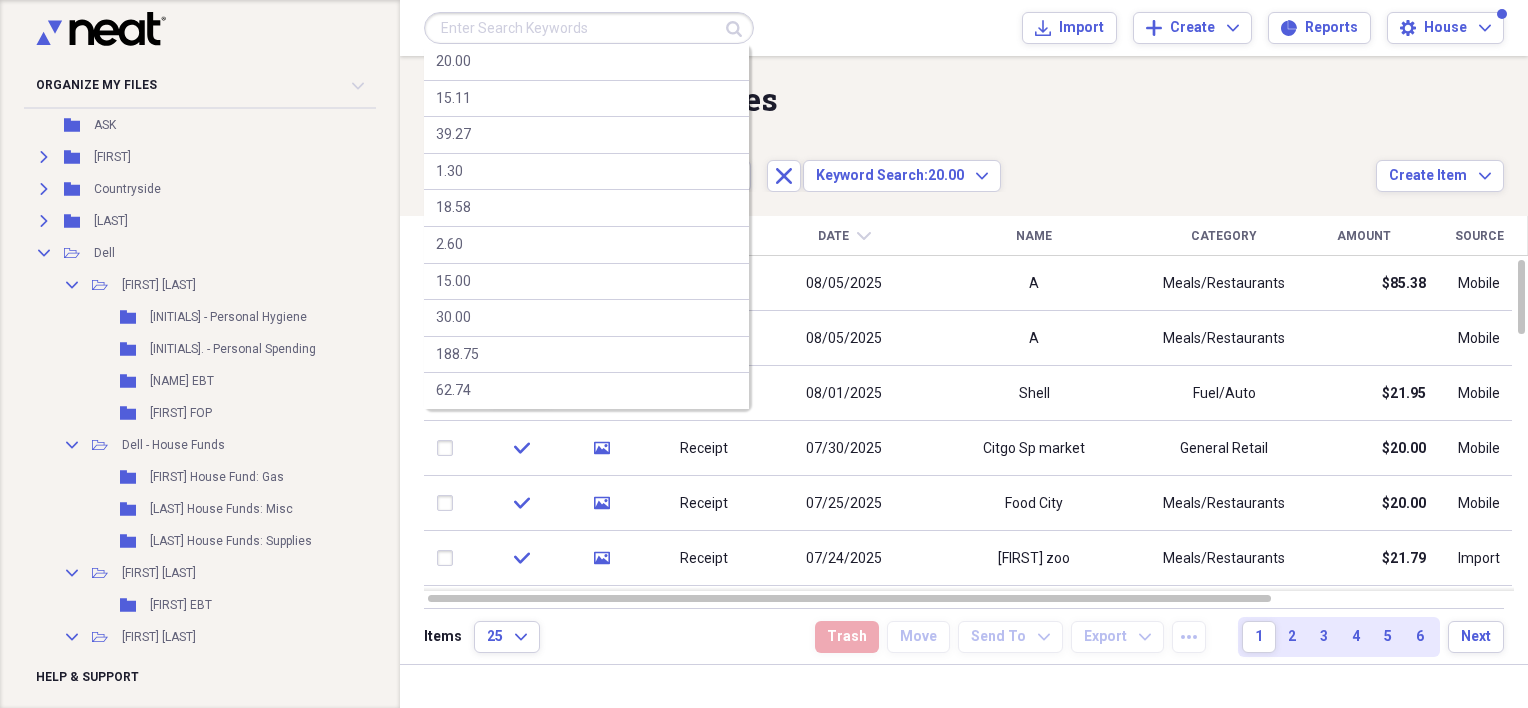 click at bounding box center [589, 28] 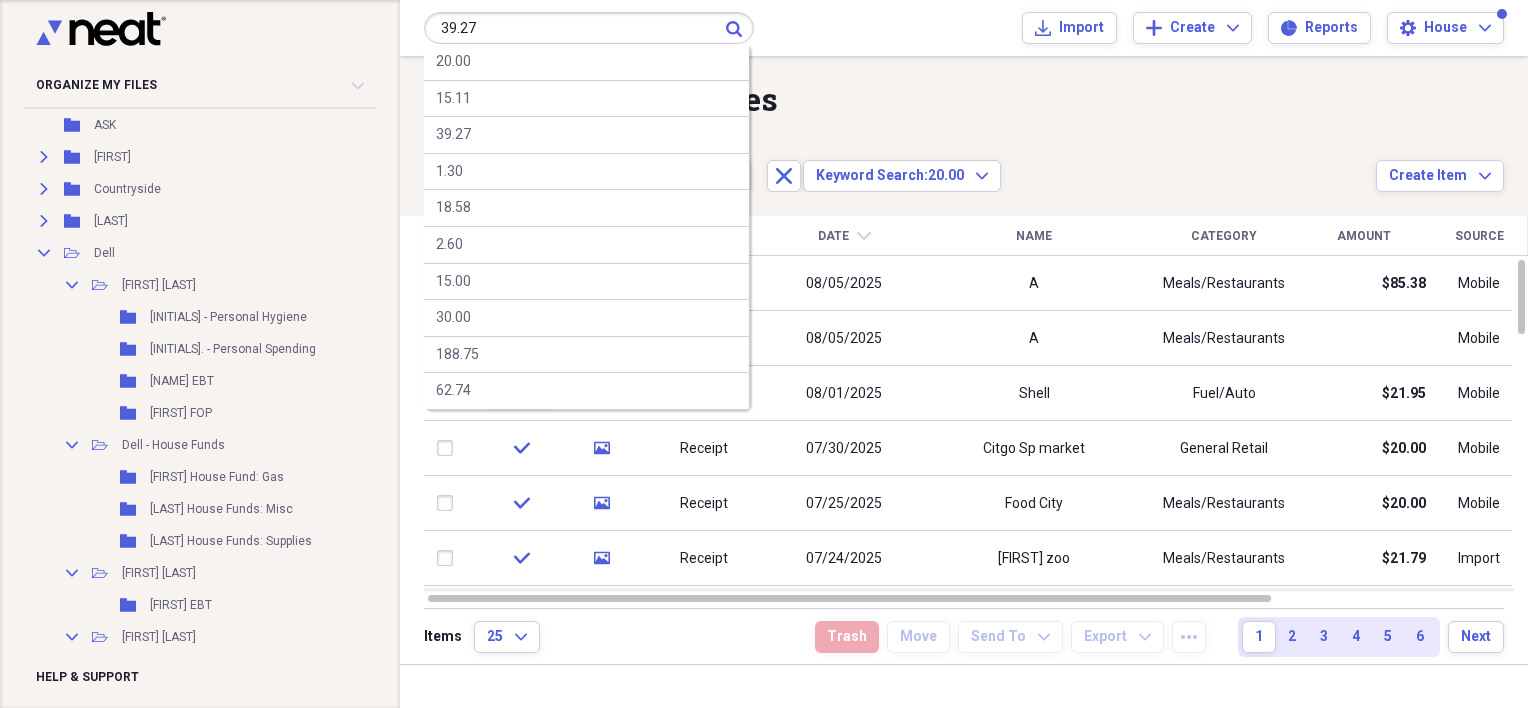 type on "39.27" 